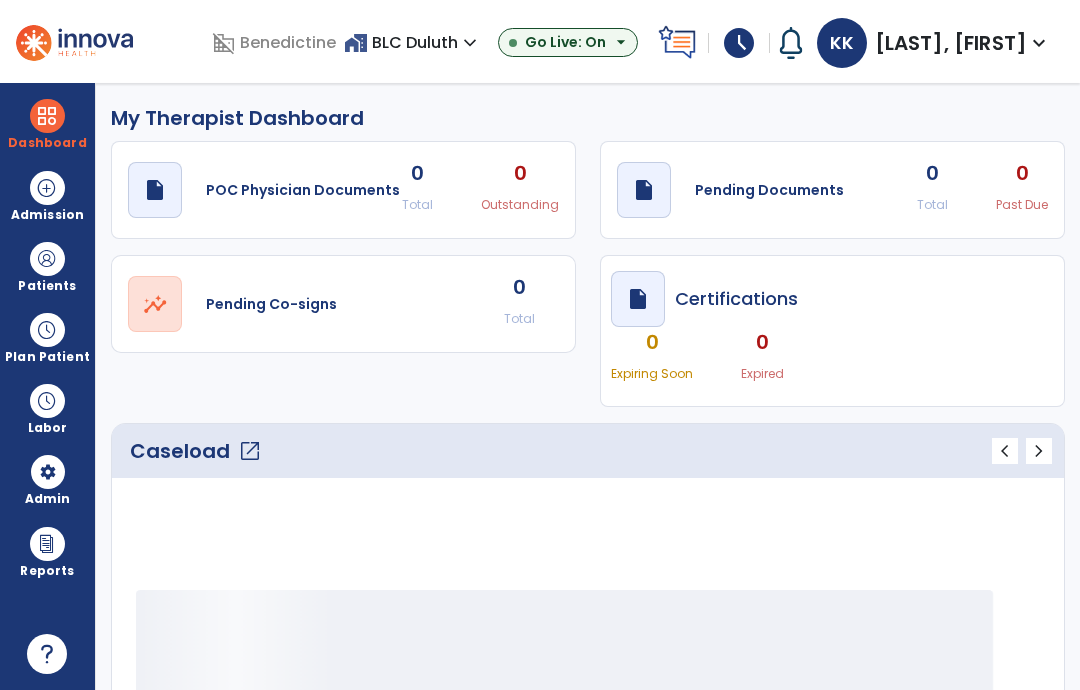 select on "****" 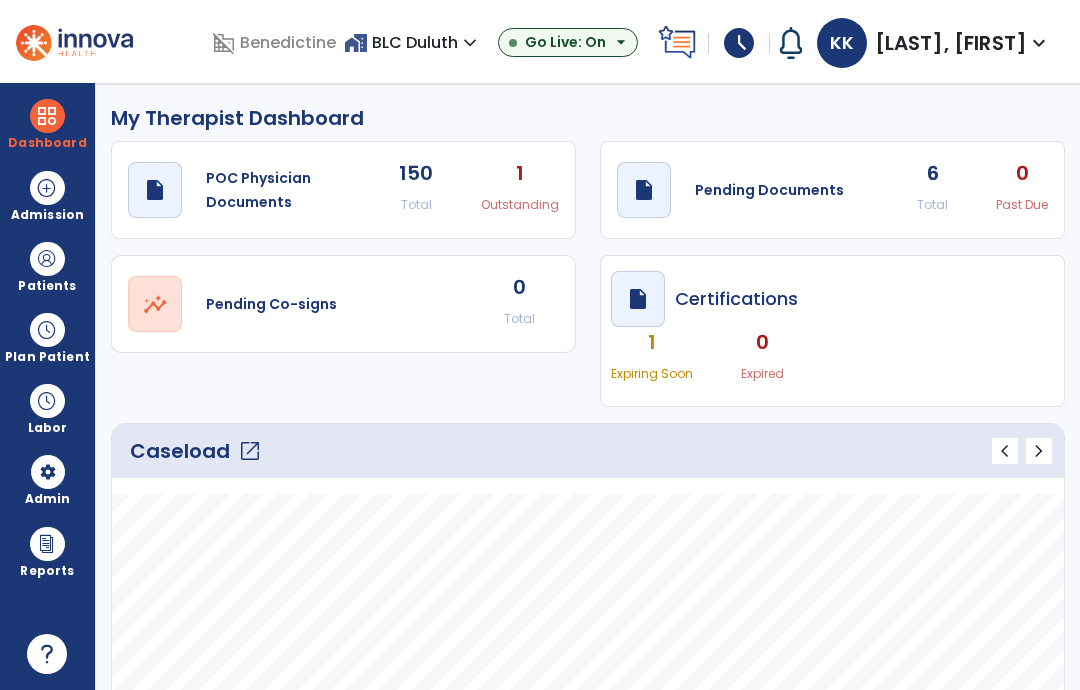 click on "draft   open_in_new" 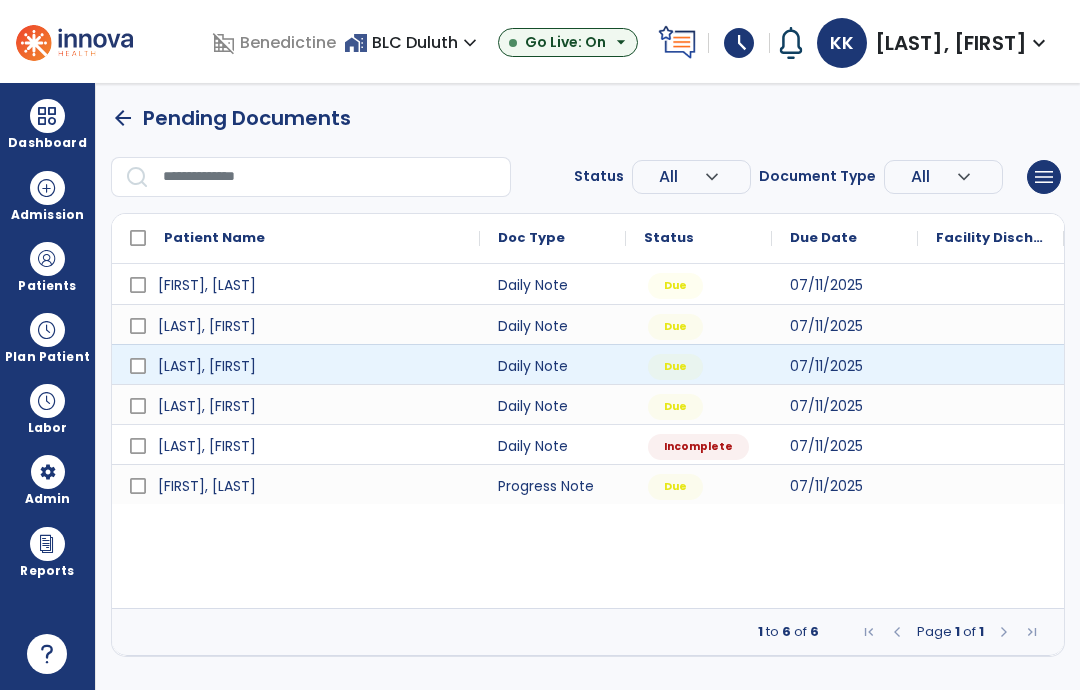 click at bounding box center [991, 364] 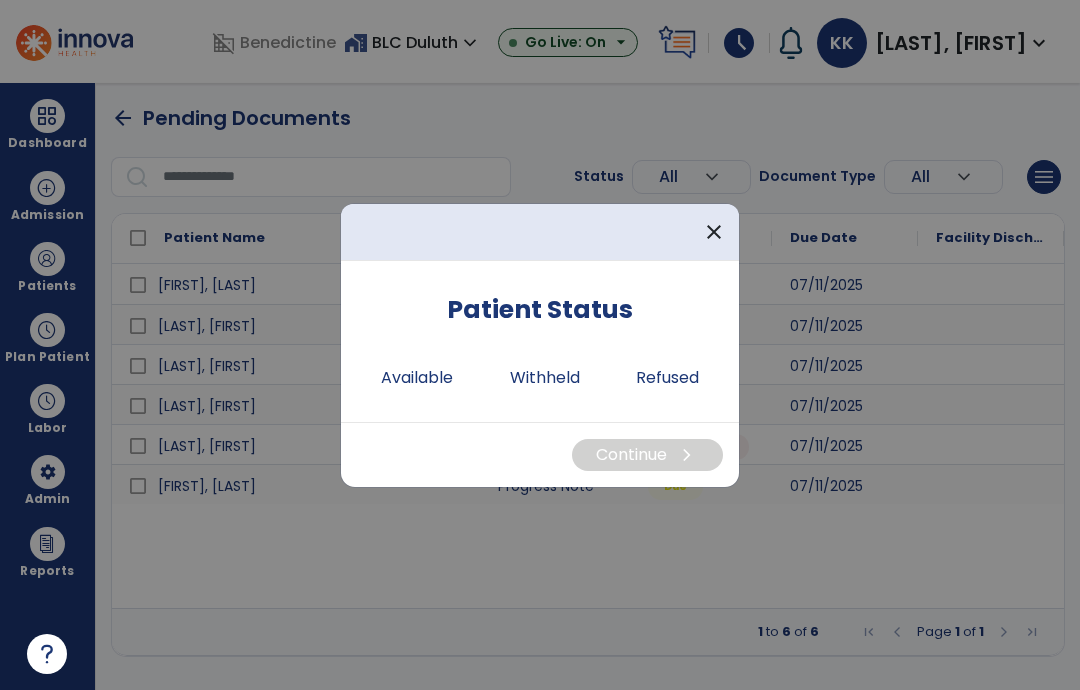 click on "Available" at bounding box center (417, 378) 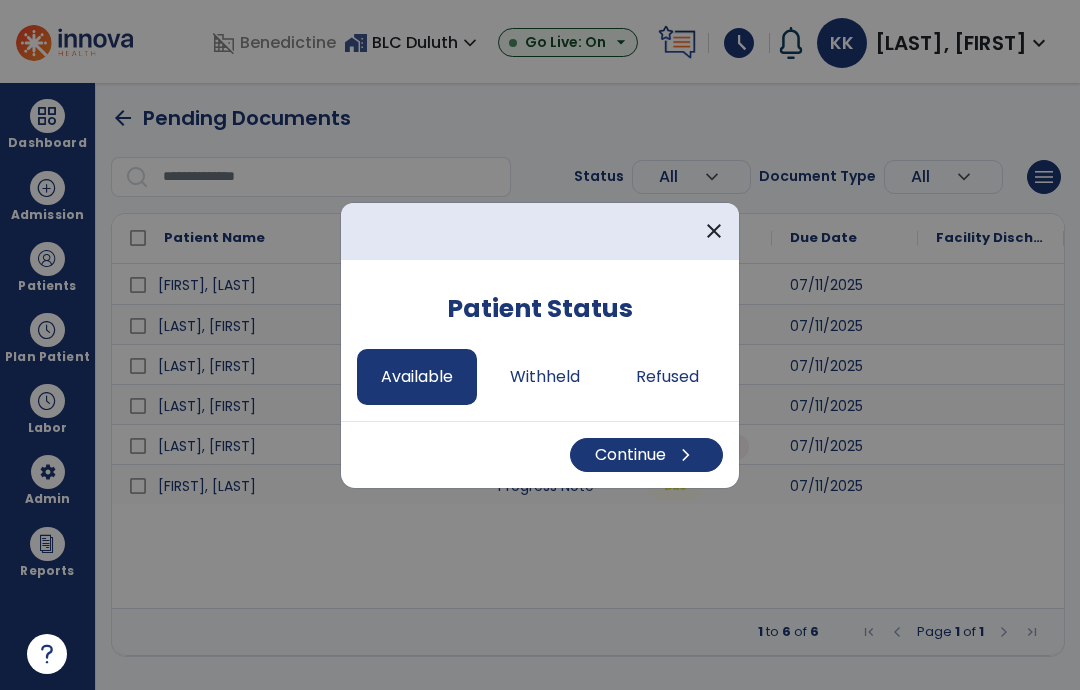 click on "Continue   chevron_right" at bounding box center [646, 455] 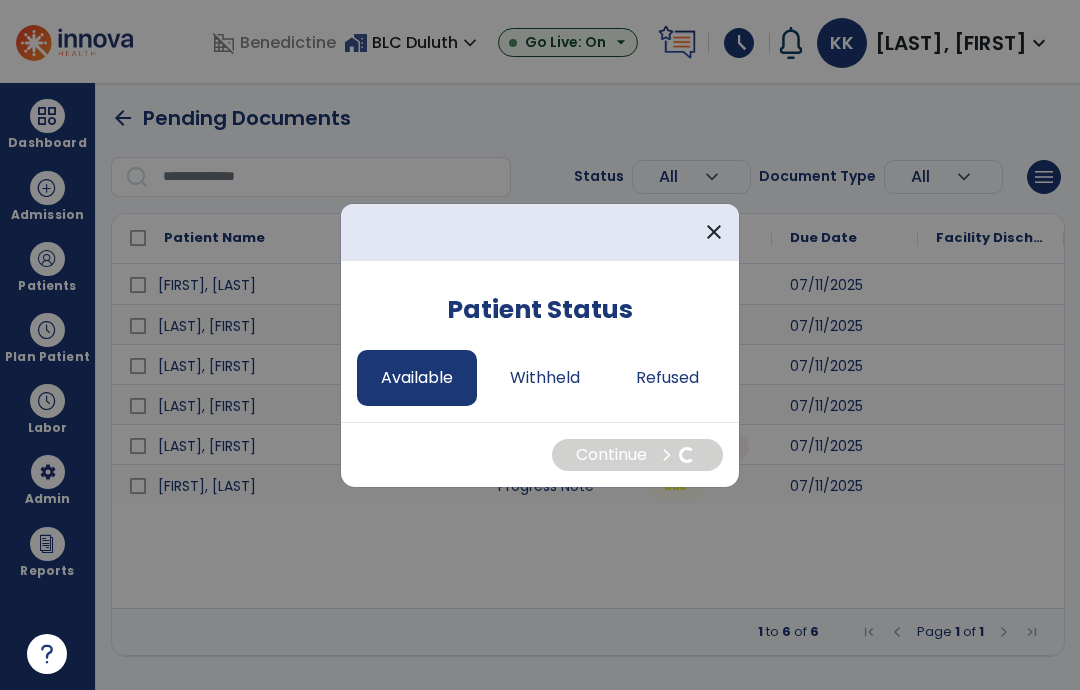 select on "*" 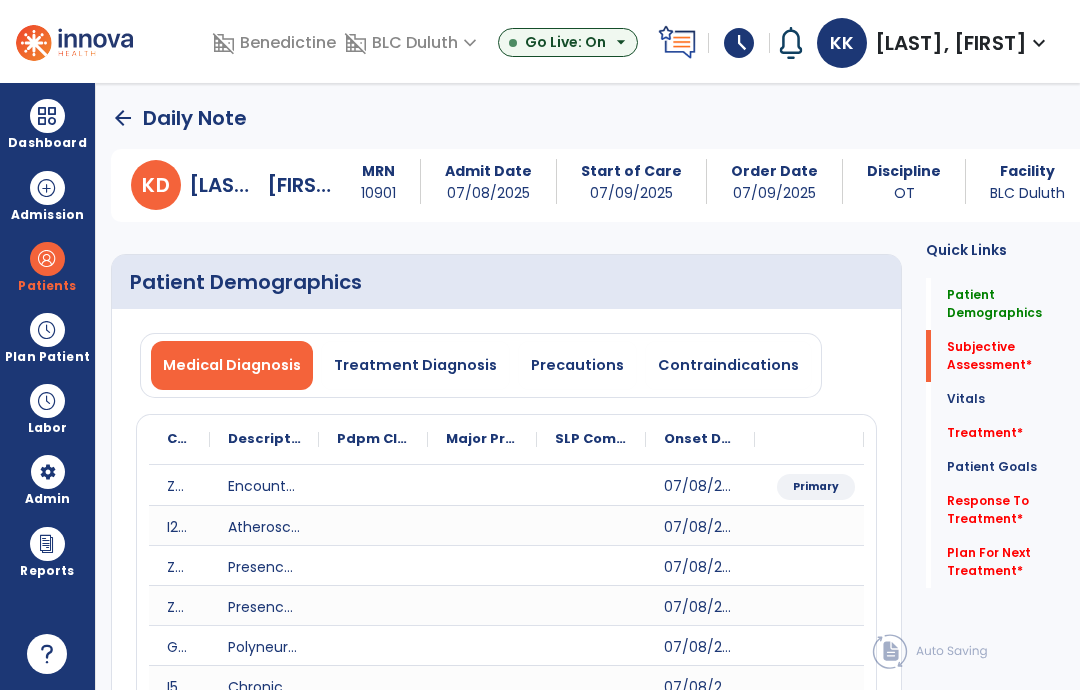 click on "Patient Goals" 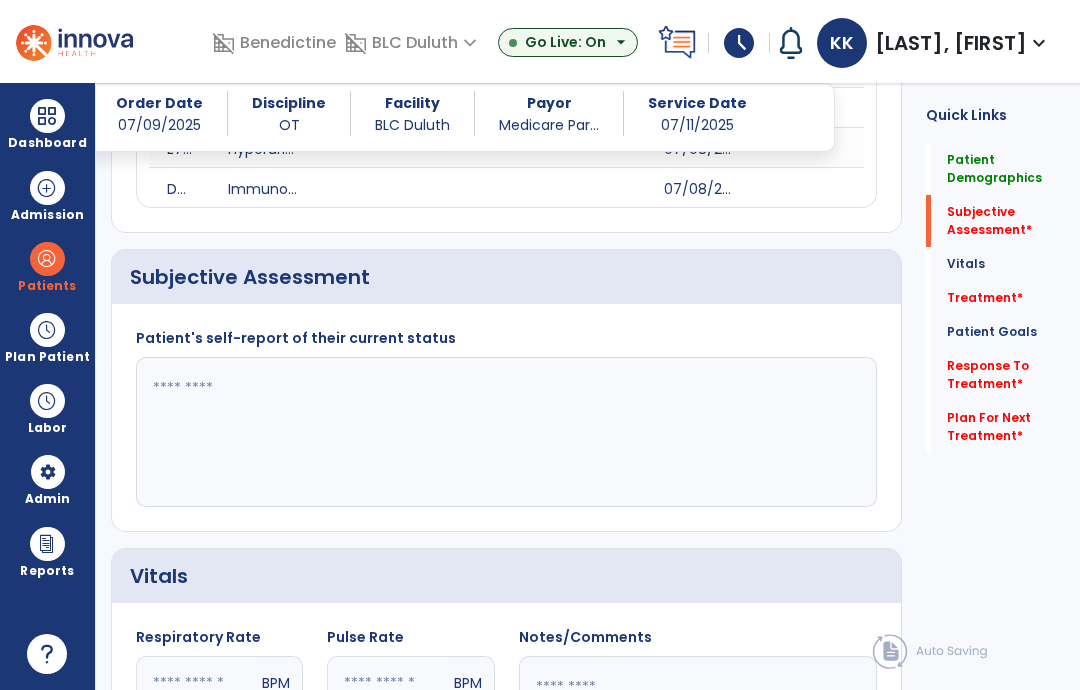 scroll, scrollTop: 622, scrollLeft: 0, axis: vertical 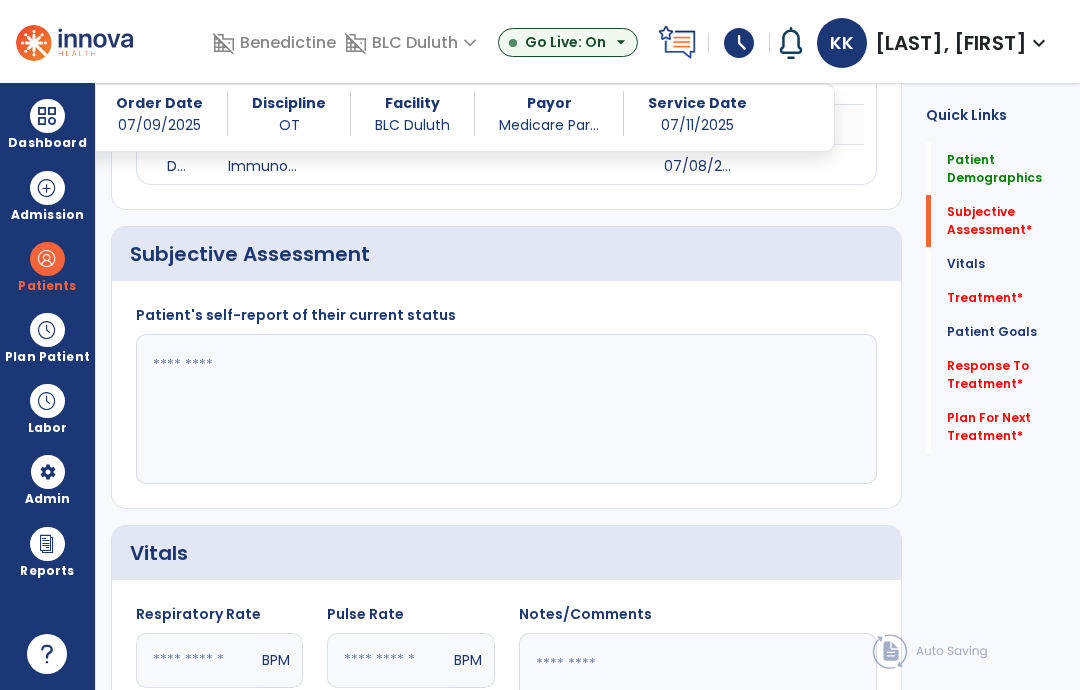 click 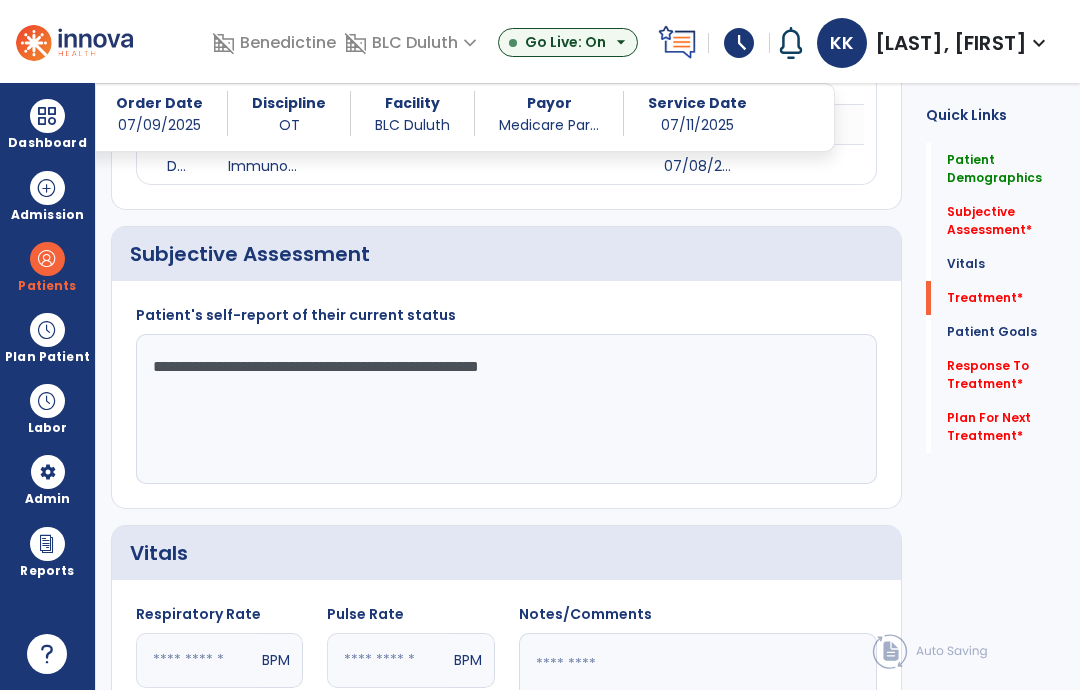 type on "**********" 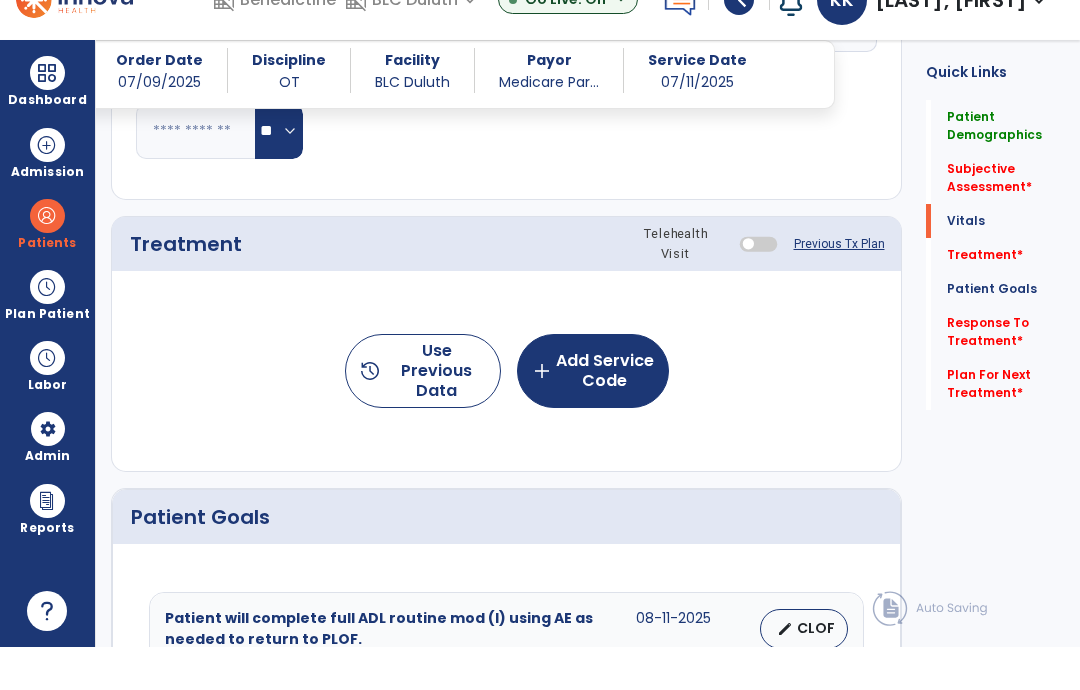 scroll, scrollTop: 1312, scrollLeft: 0, axis: vertical 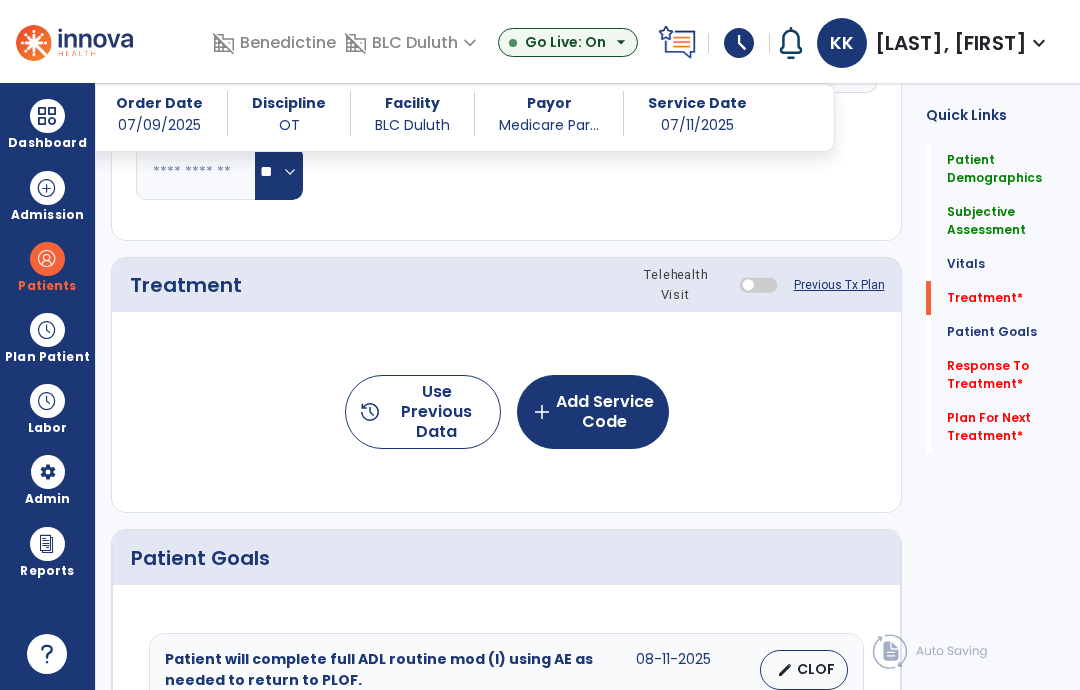 click on "add  Add Service Code" 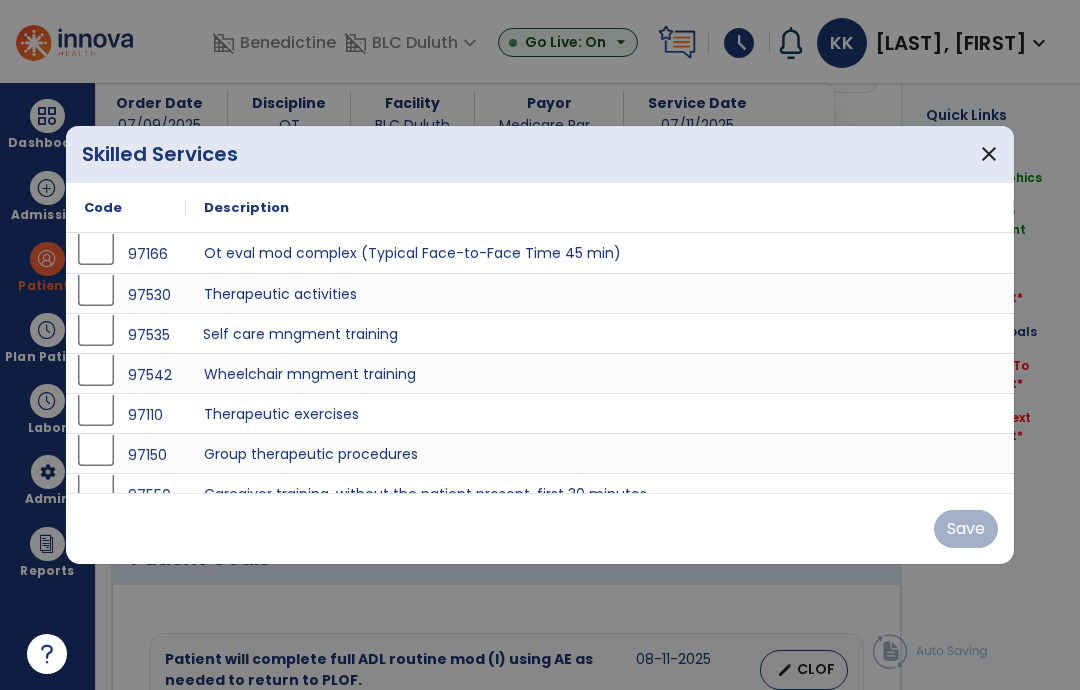 click on "Self care mngment training" at bounding box center [600, 333] 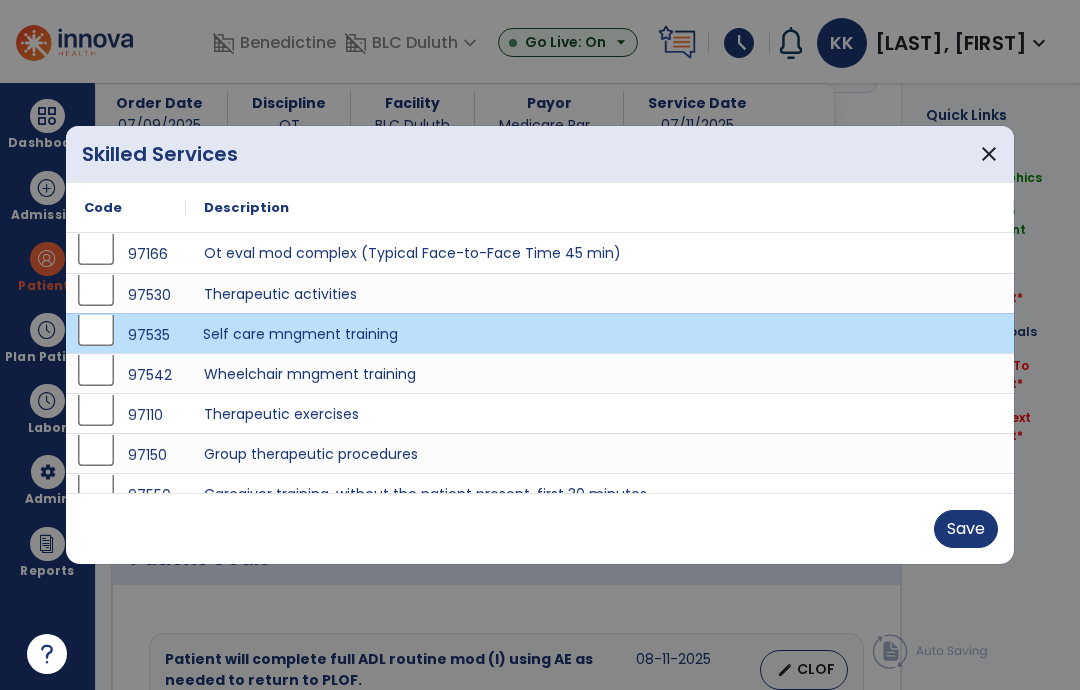 click on "Save" at bounding box center [966, 529] 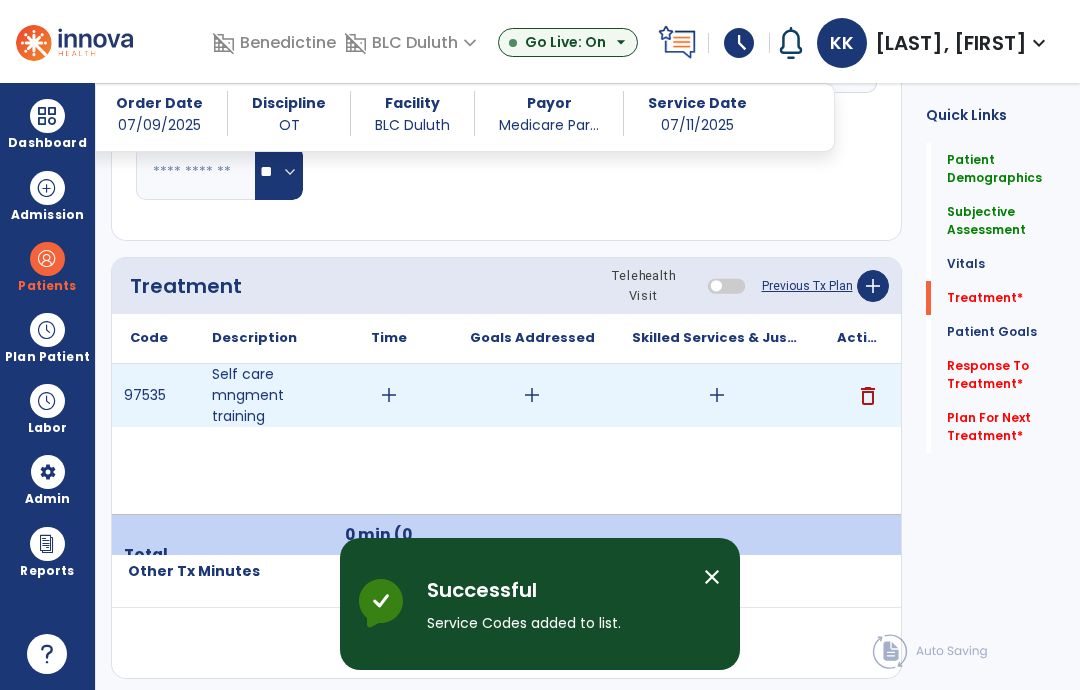 click on "add" at bounding box center (389, 395) 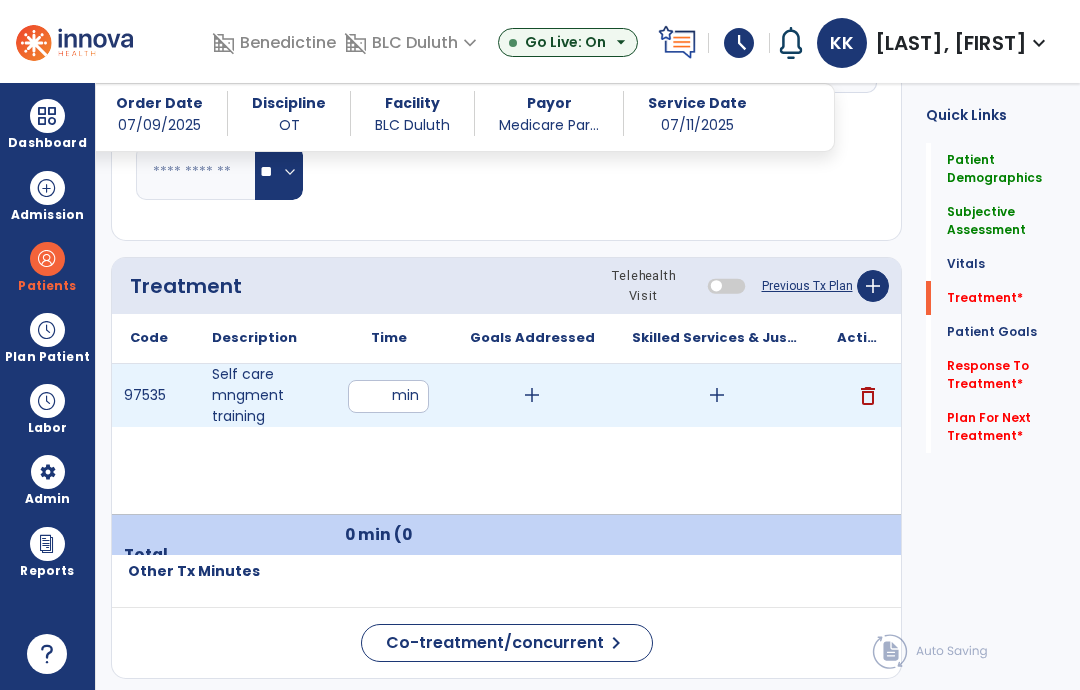 type on "**" 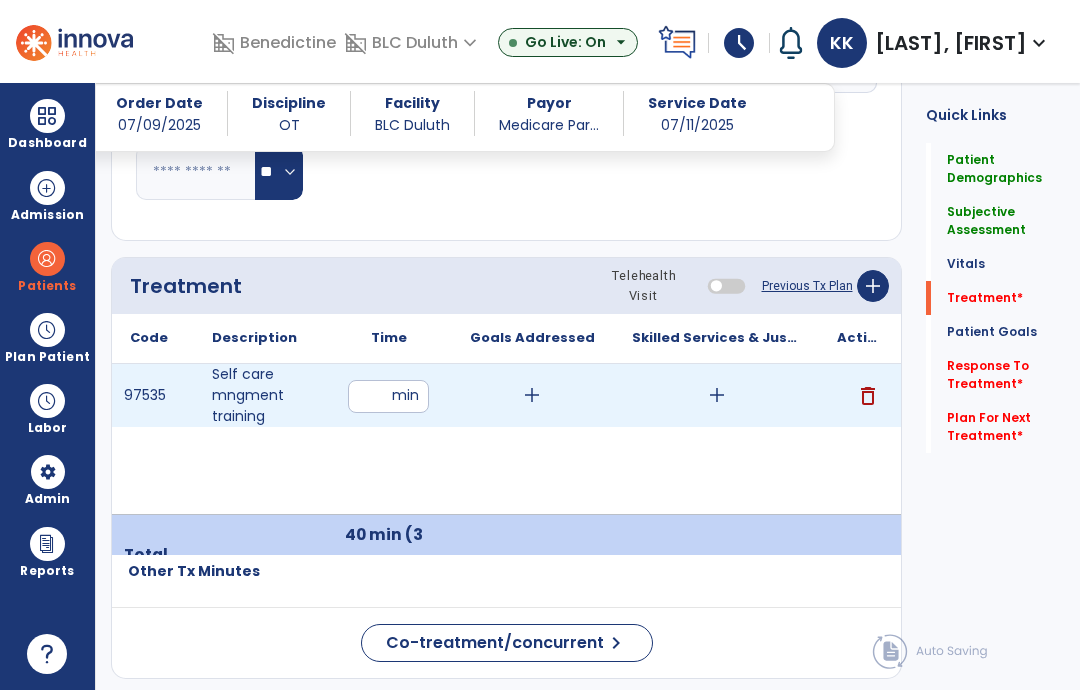 click on "add" at bounding box center (717, 395) 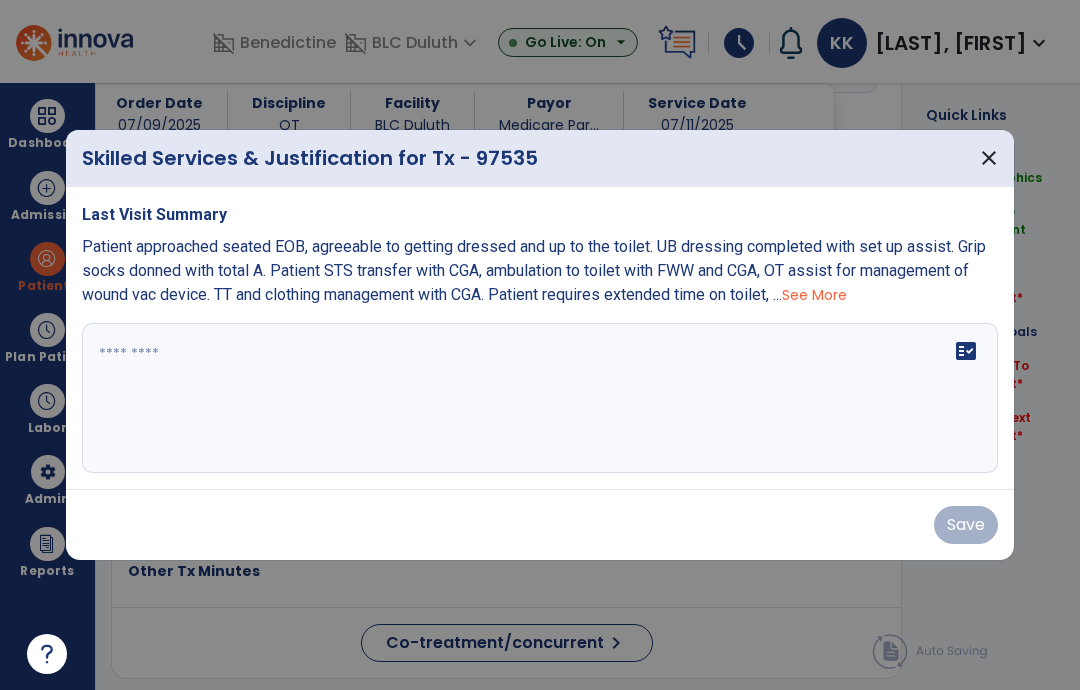 click on "fact_check" at bounding box center [540, 398] 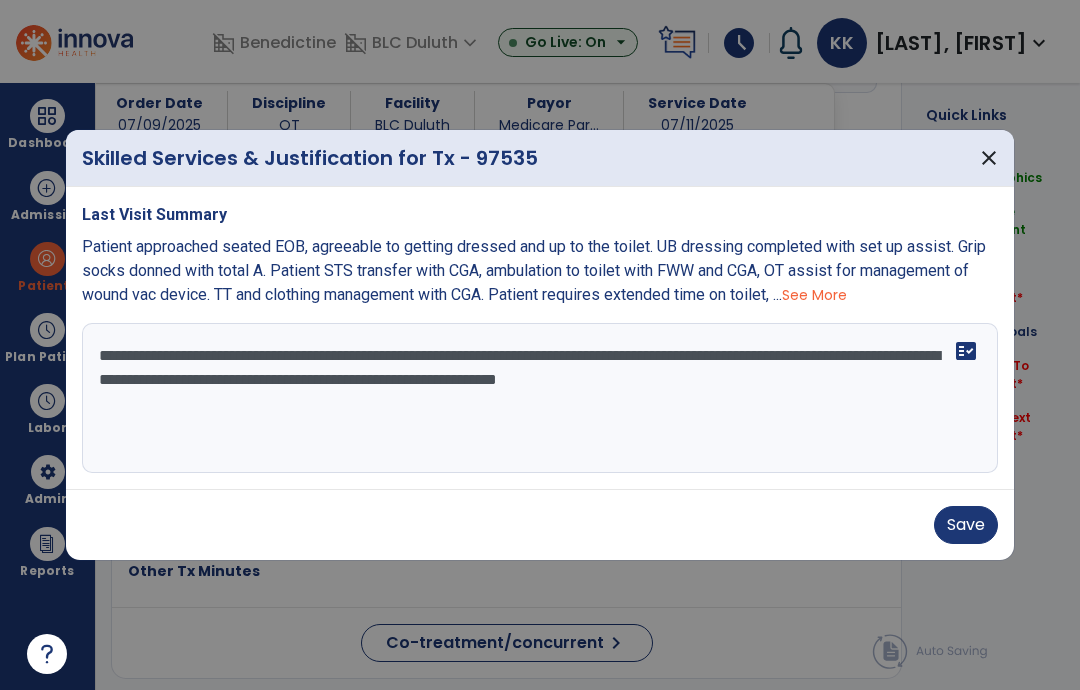 type on "**********" 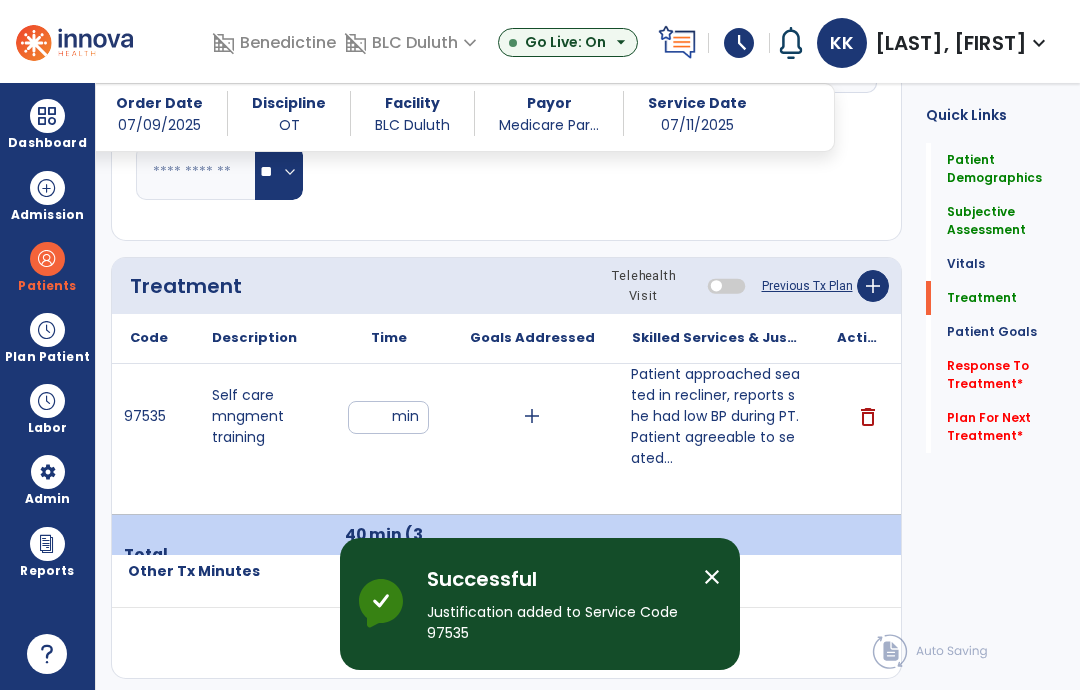 click at bounding box center (47, 116) 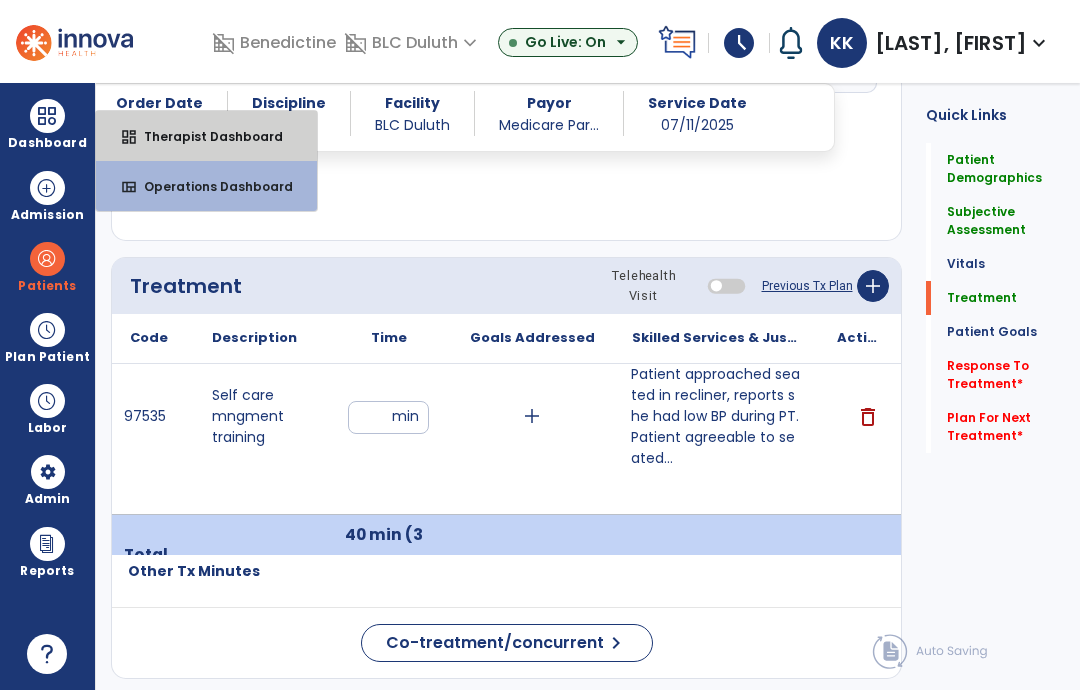 click on "dashboard  Therapist Dashboard" at bounding box center [206, 136] 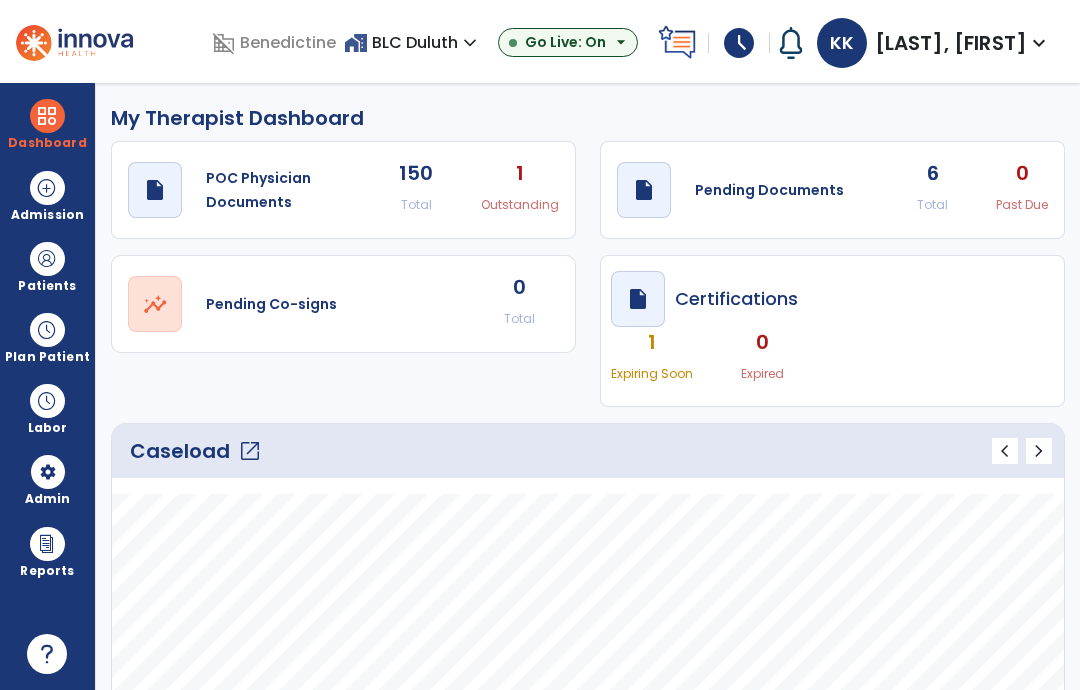 scroll, scrollTop: 0, scrollLeft: 0, axis: both 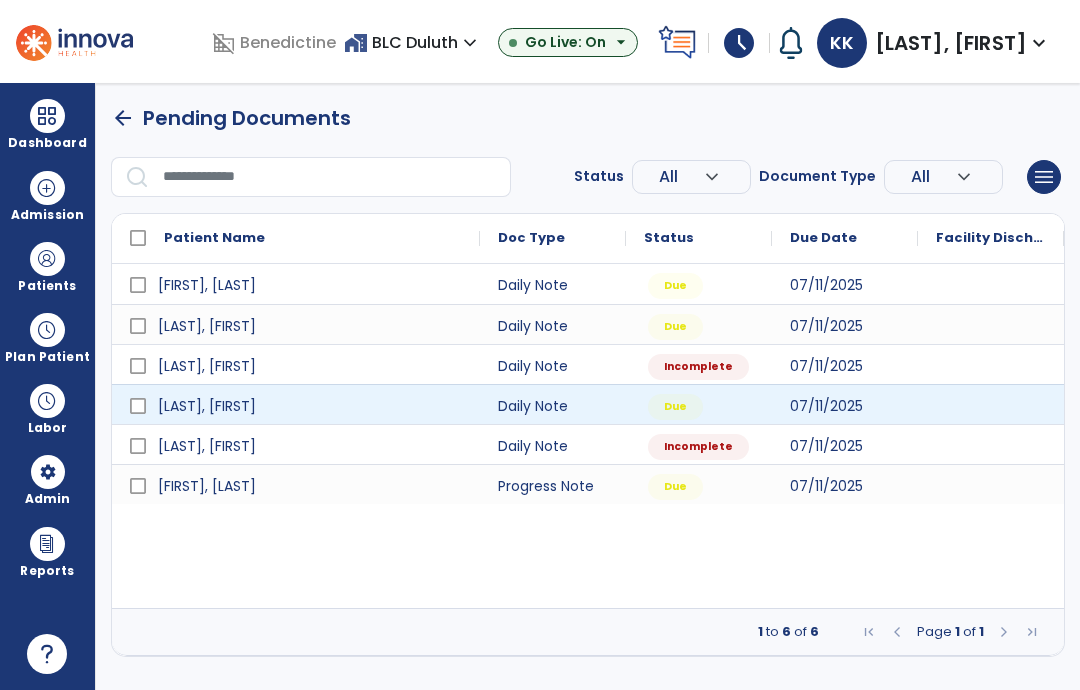 click at bounding box center (991, 404) 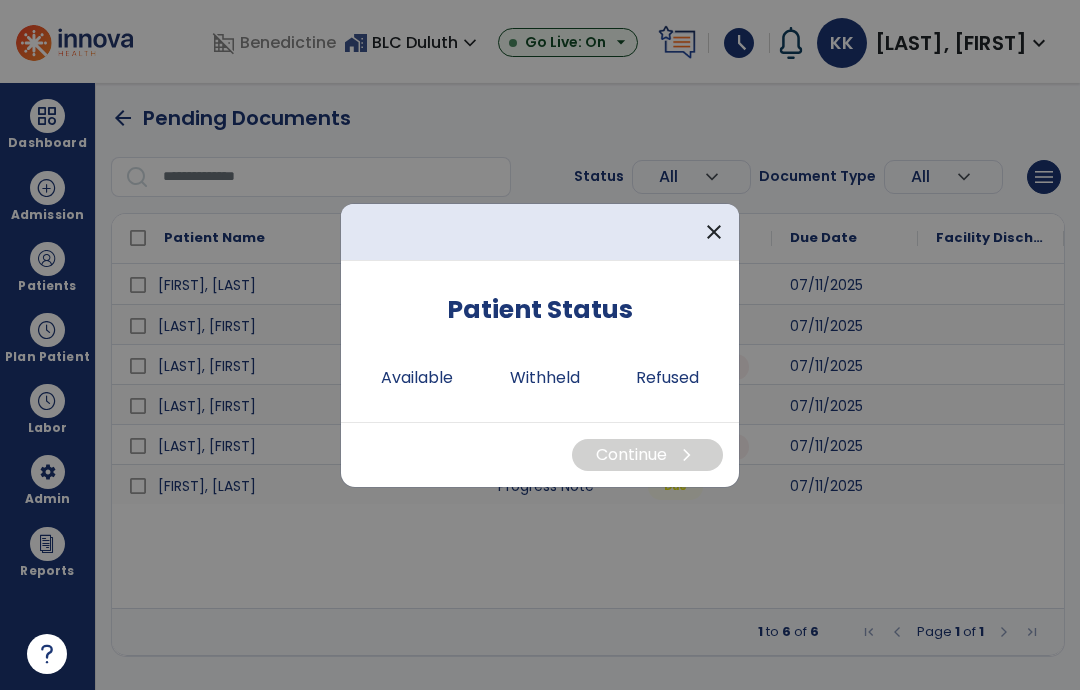 click on "Available" at bounding box center [417, 378] 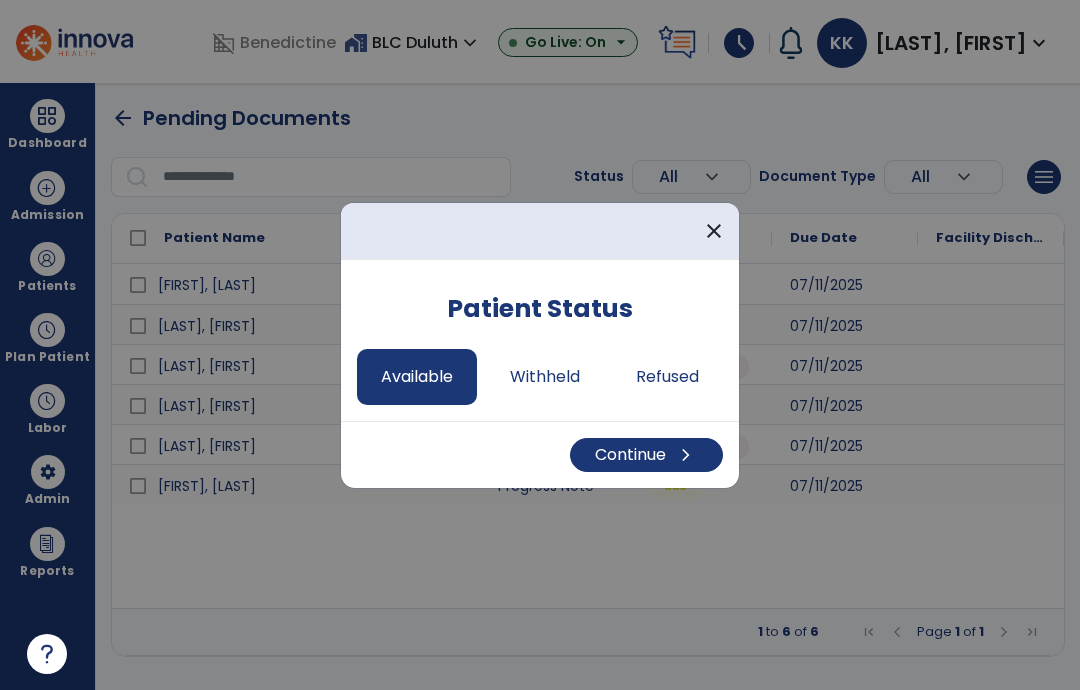 click on "Continue   chevron_right" at bounding box center [646, 455] 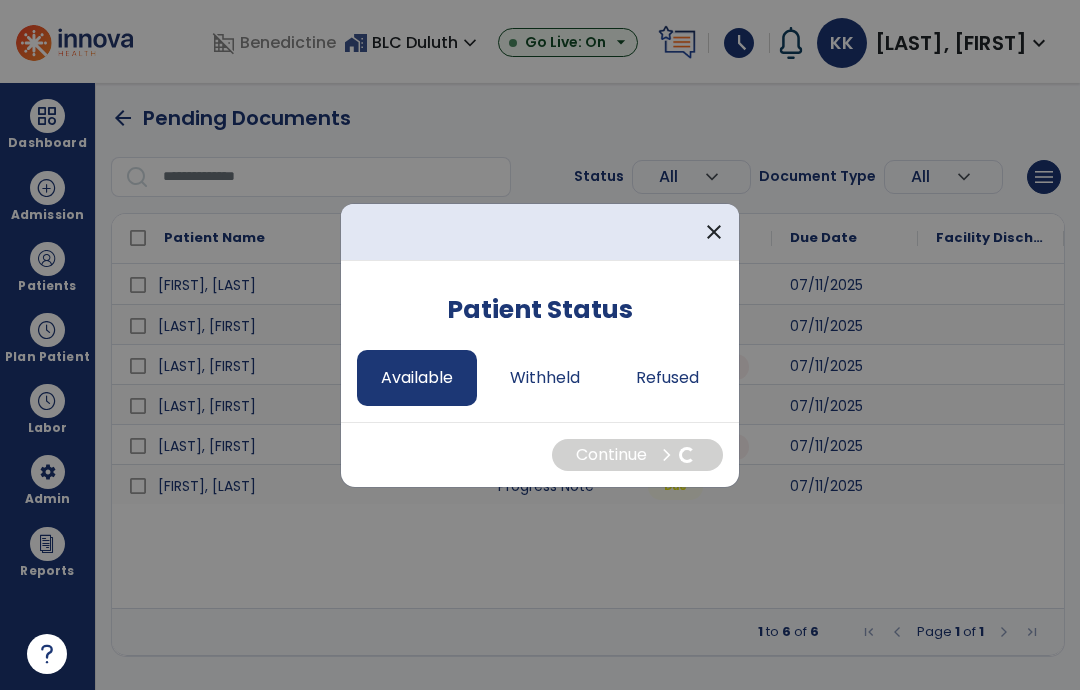 select on "*" 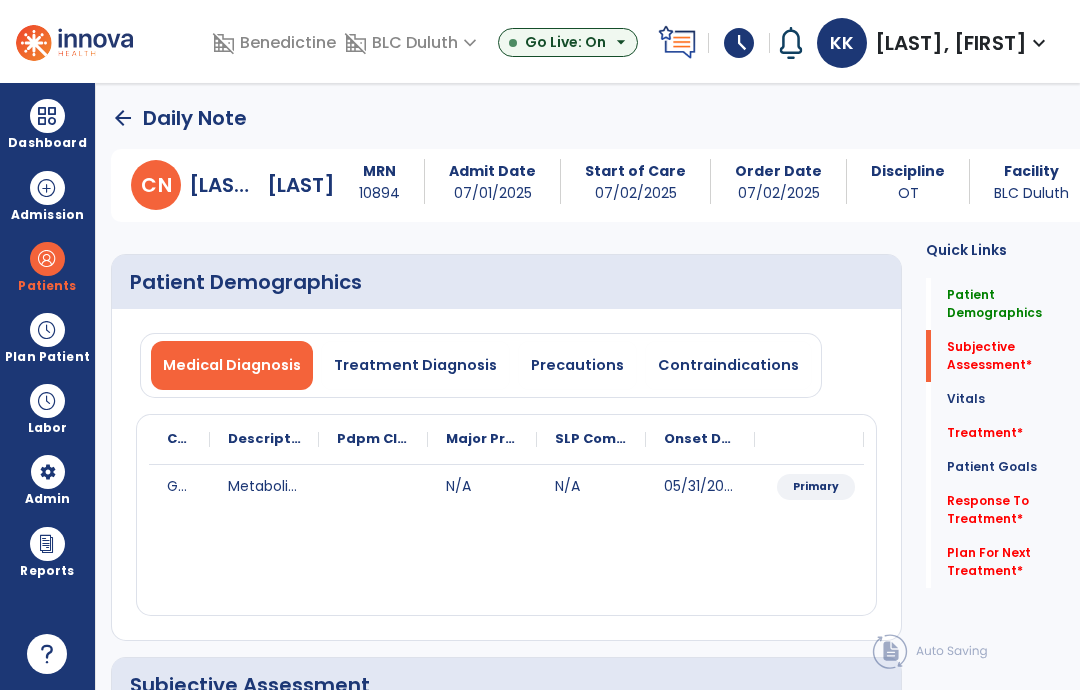 click on "Patient Goals" 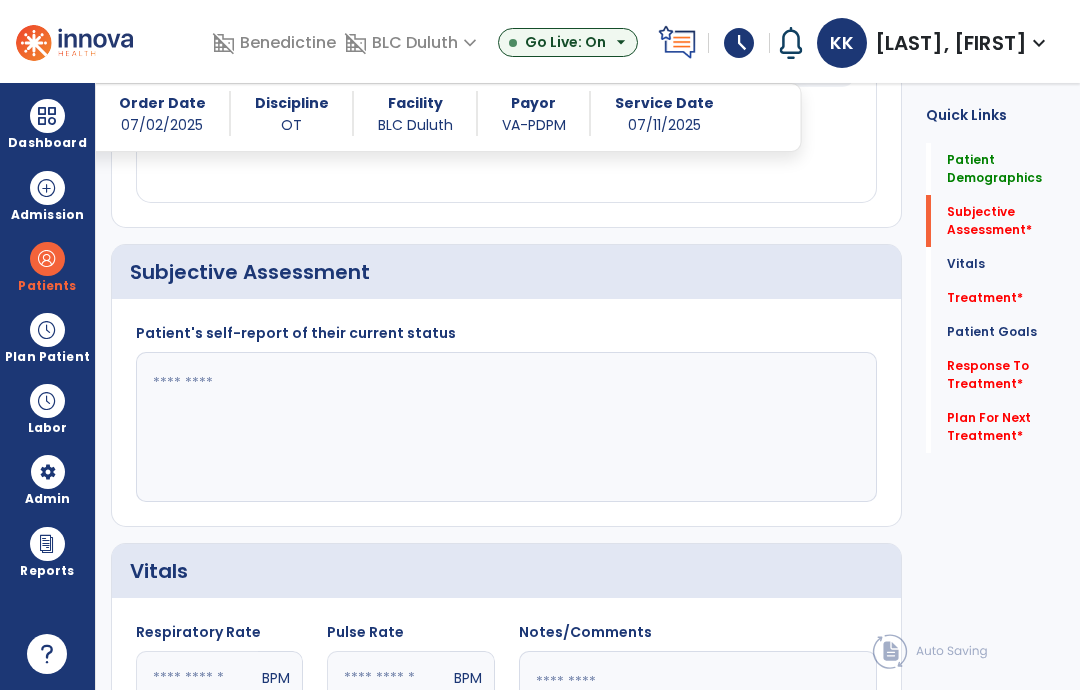 scroll, scrollTop: 412, scrollLeft: 0, axis: vertical 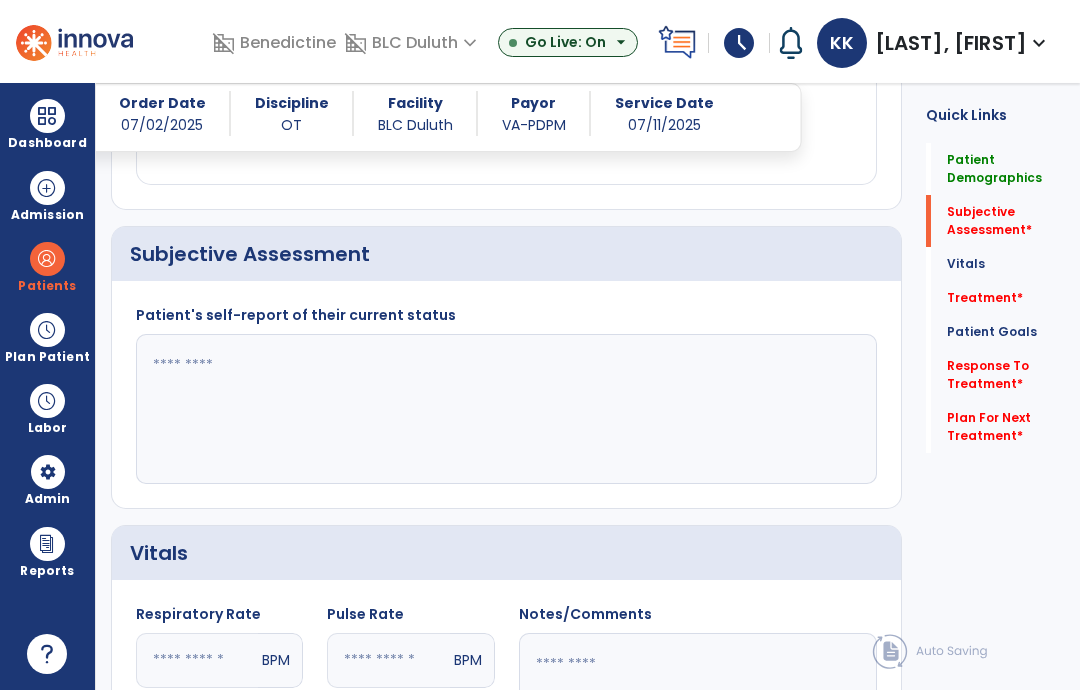 click 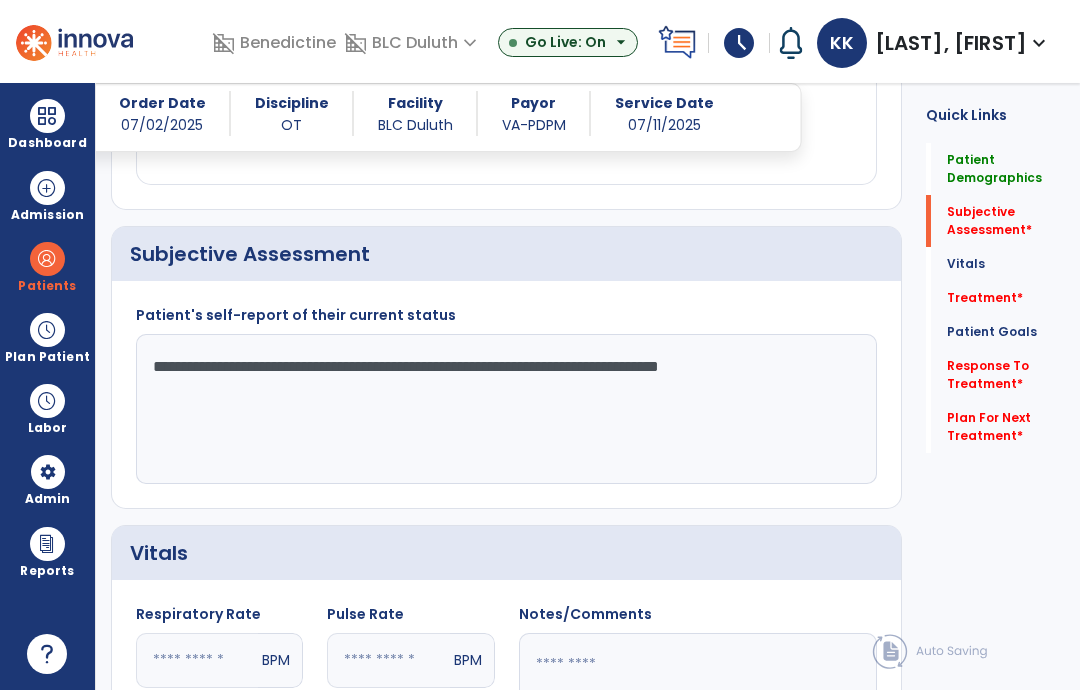 type on "**********" 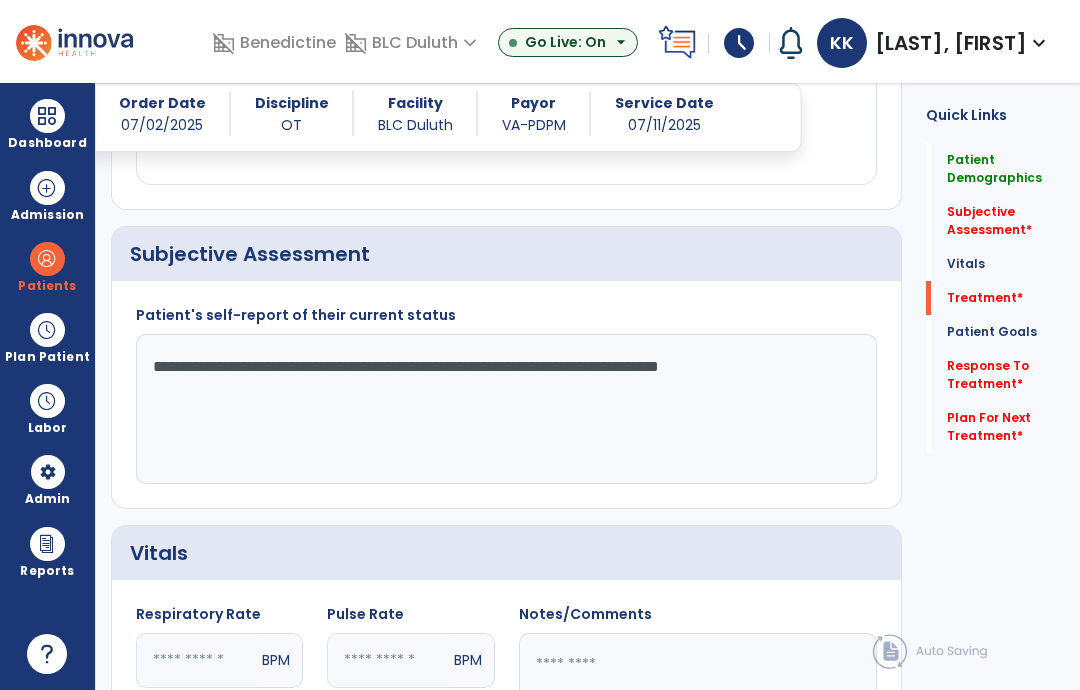 click on "Treatment   *" 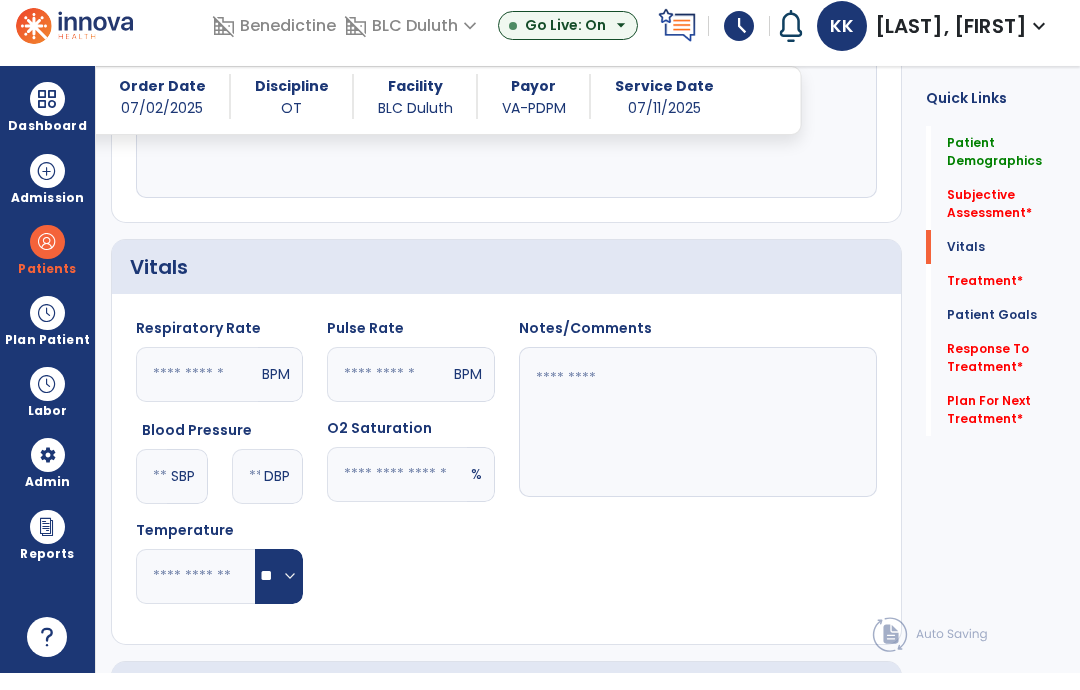 scroll, scrollTop: 1102, scrollLeft: 0, axis: vertical 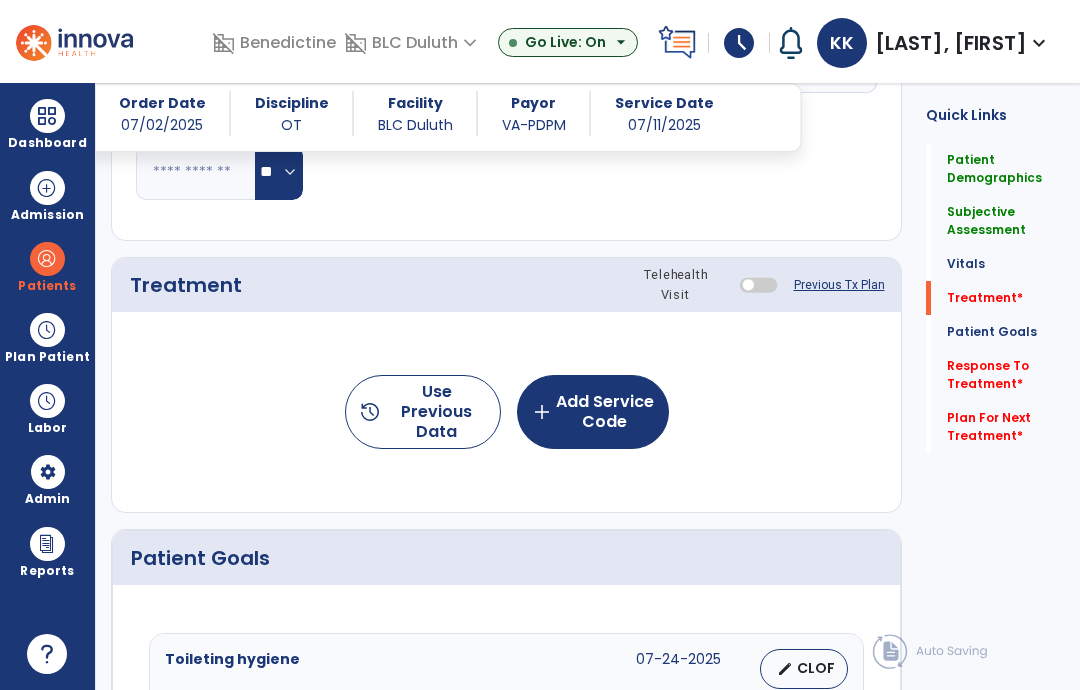 click on "add  Add Service Code" 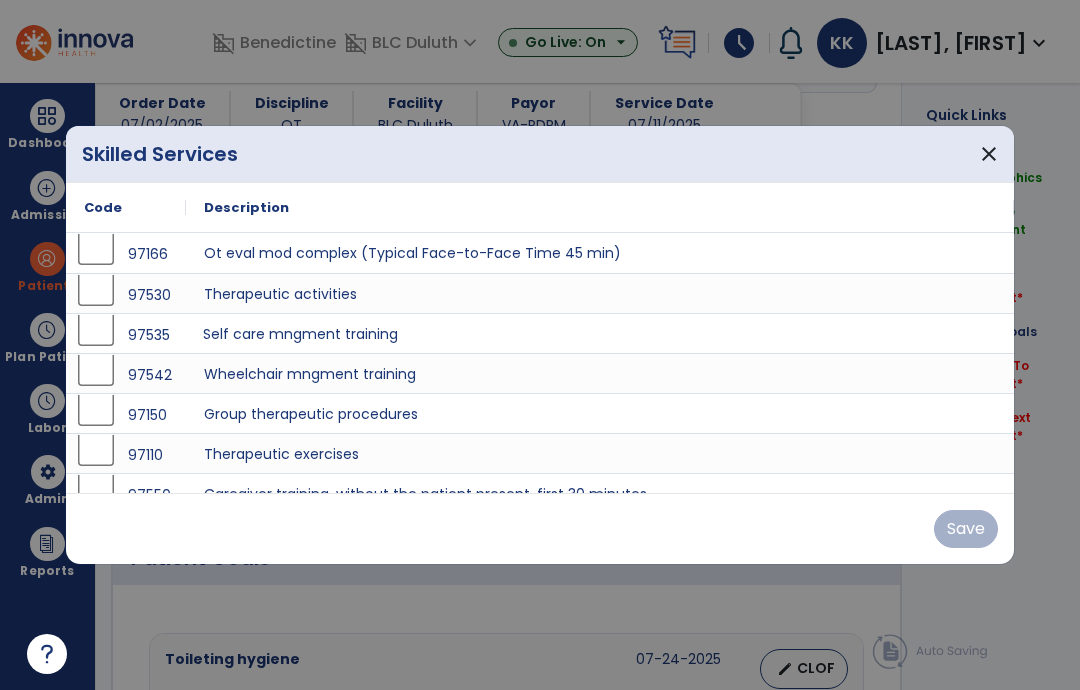 click on "Self care mngment training" at bounding box center (600, 333) 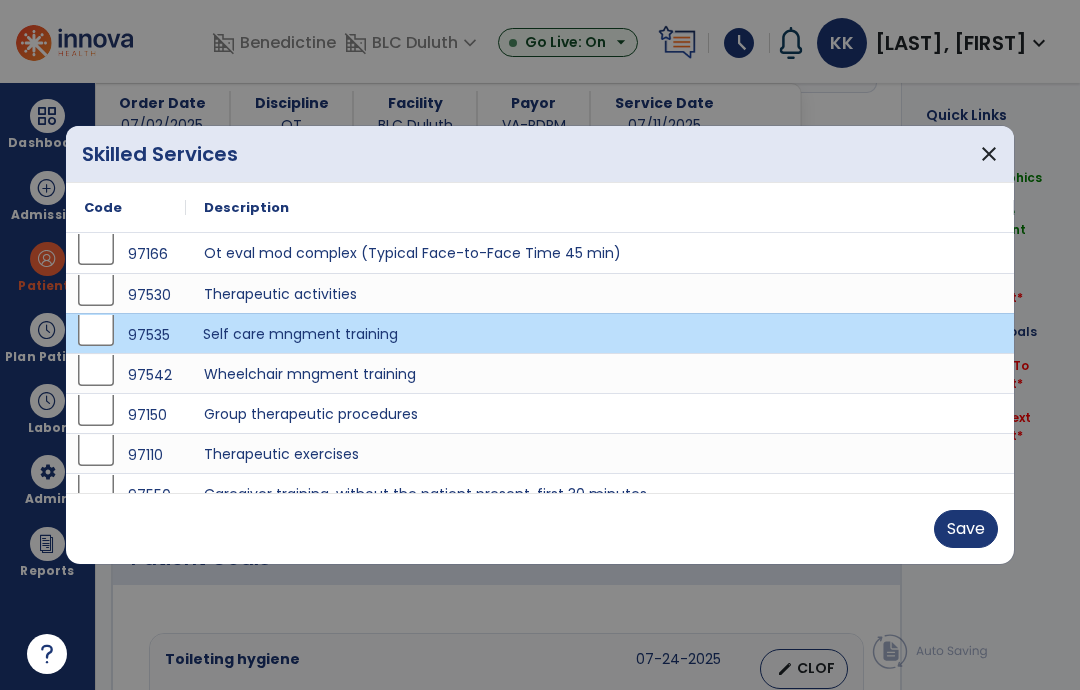 click on "Save" at bounding box center [966, 529] 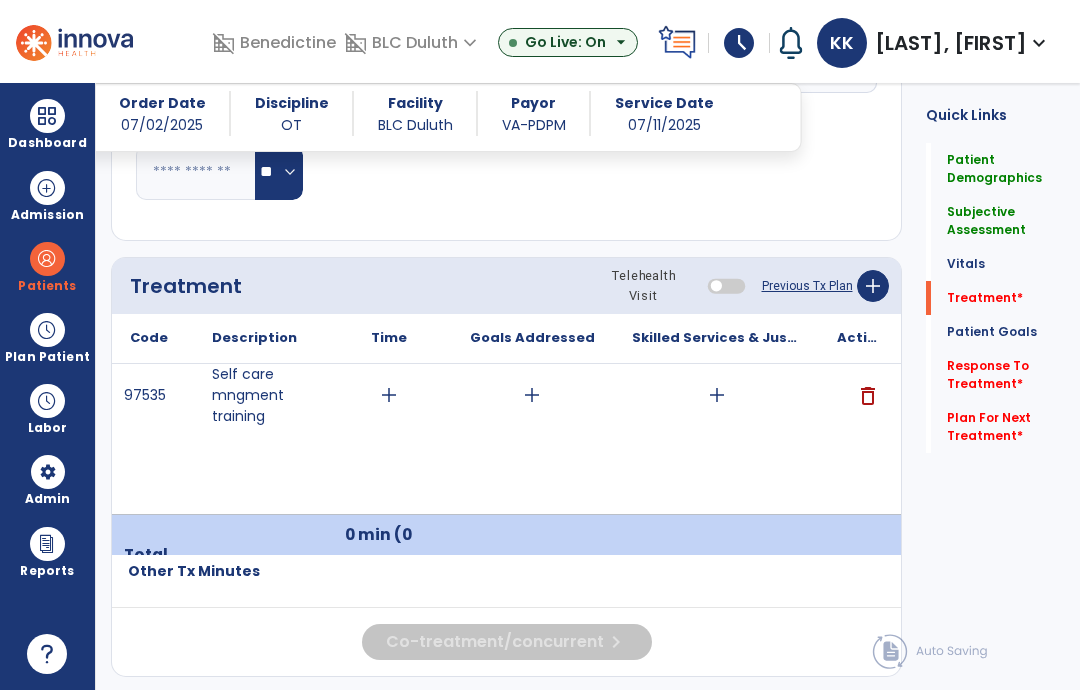 click on "add" at bounding box center [389, 395] 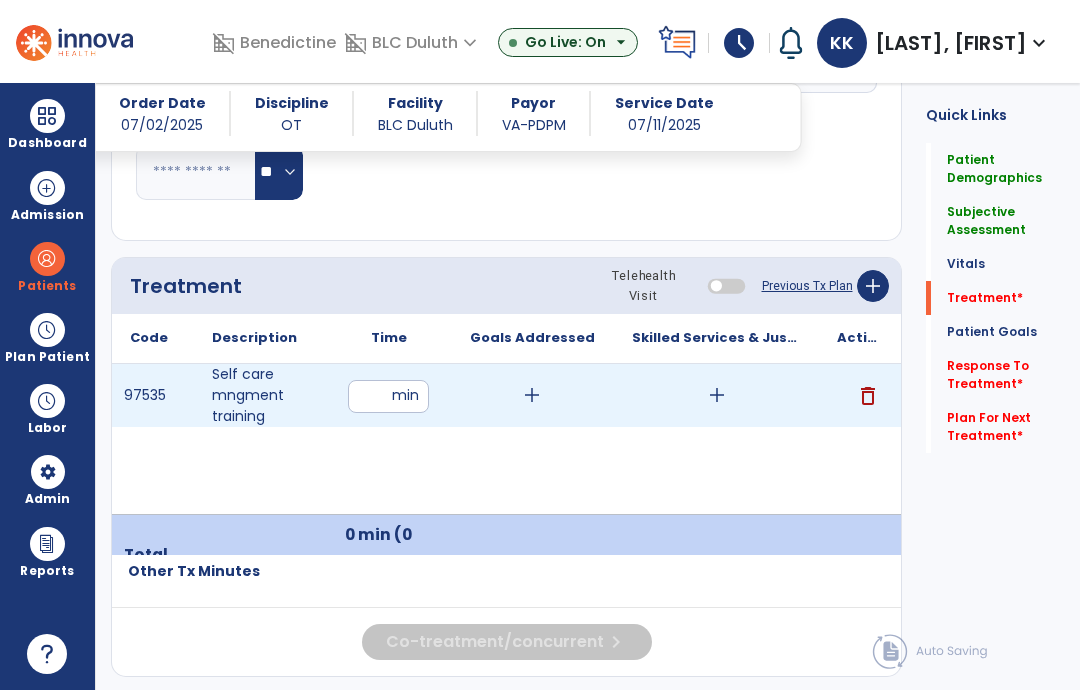type on "**" 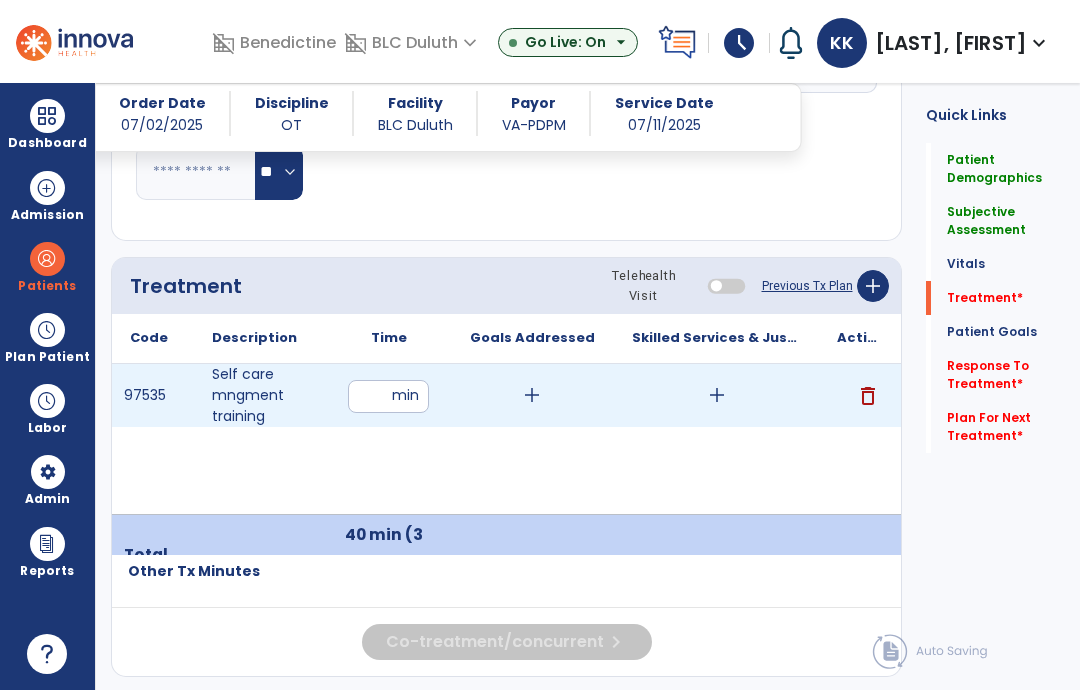 click on "add" at bounding box center (716, 395) 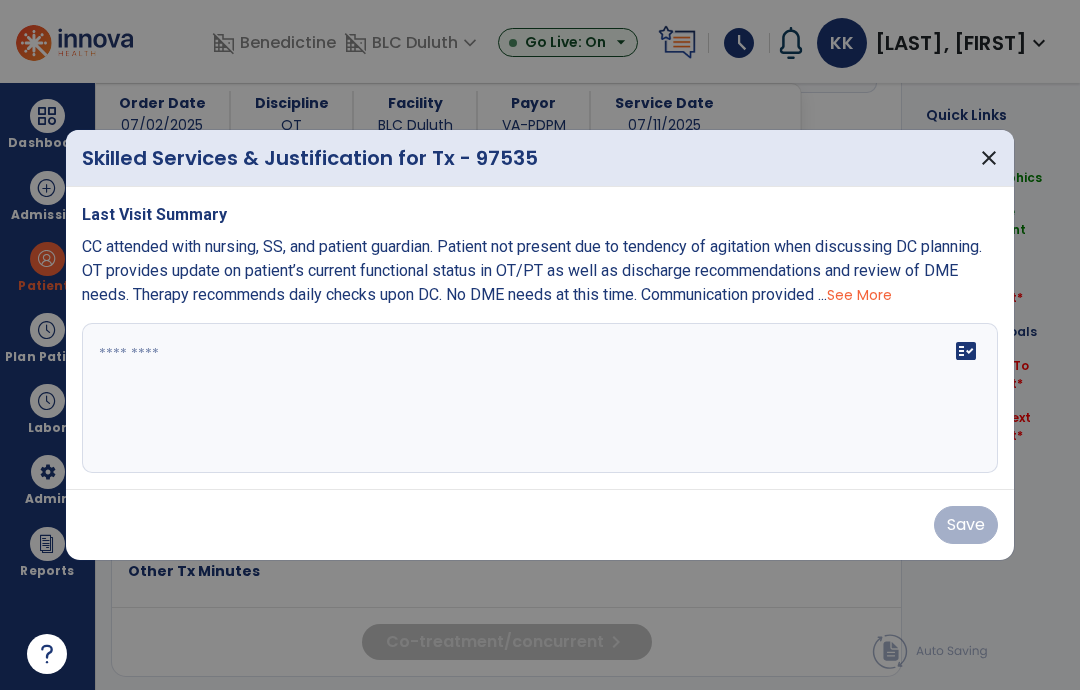click on "fact_check" at bounding box center [540, 398] 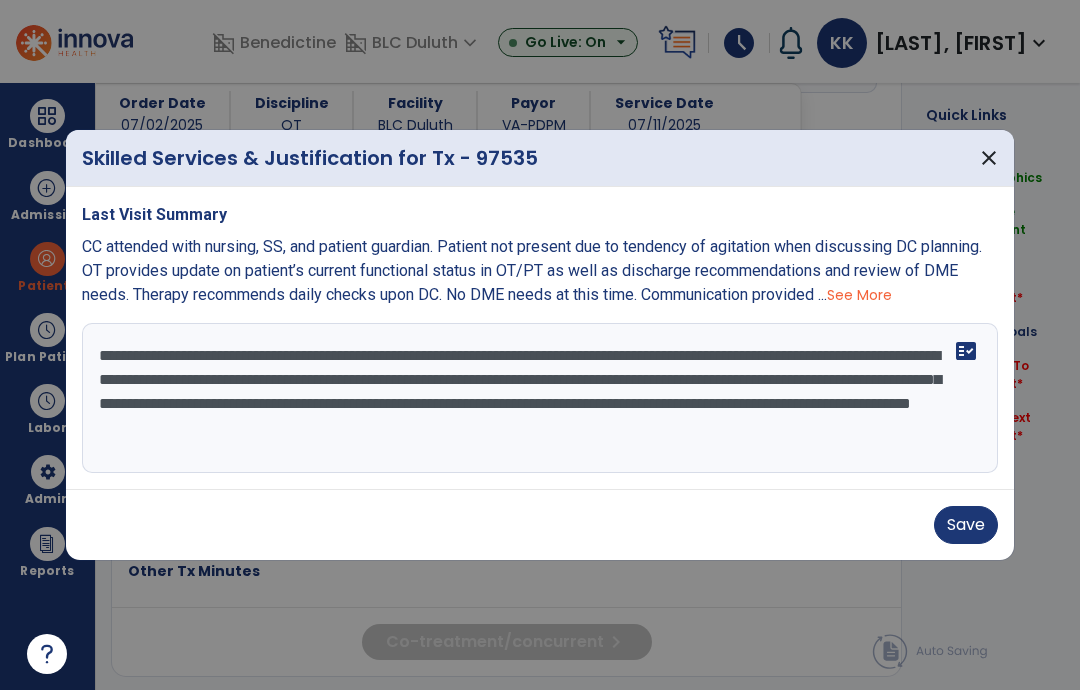 click on "**********" at bounding box center [540, 398] 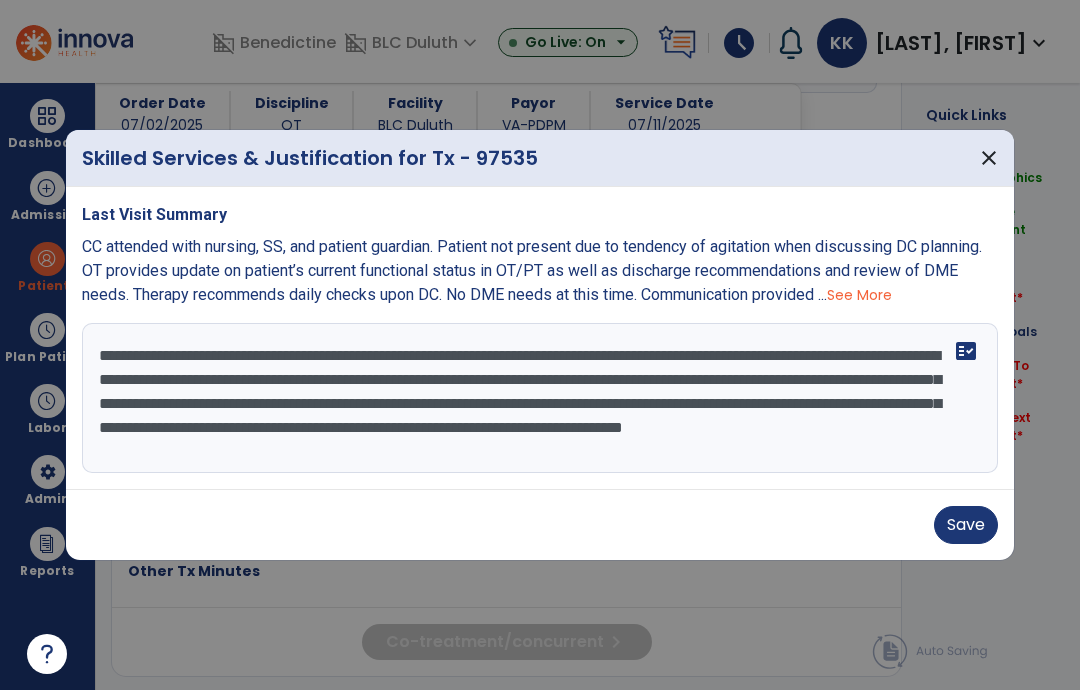 click on "**********" at bounding box center (540, 398) 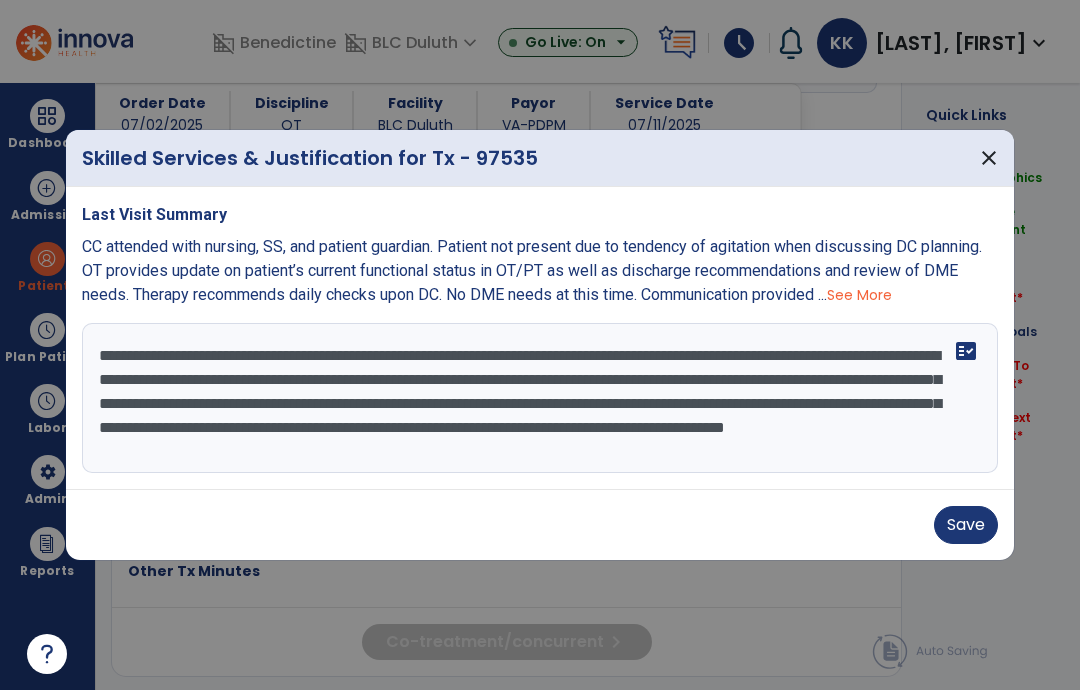 type on "**********" 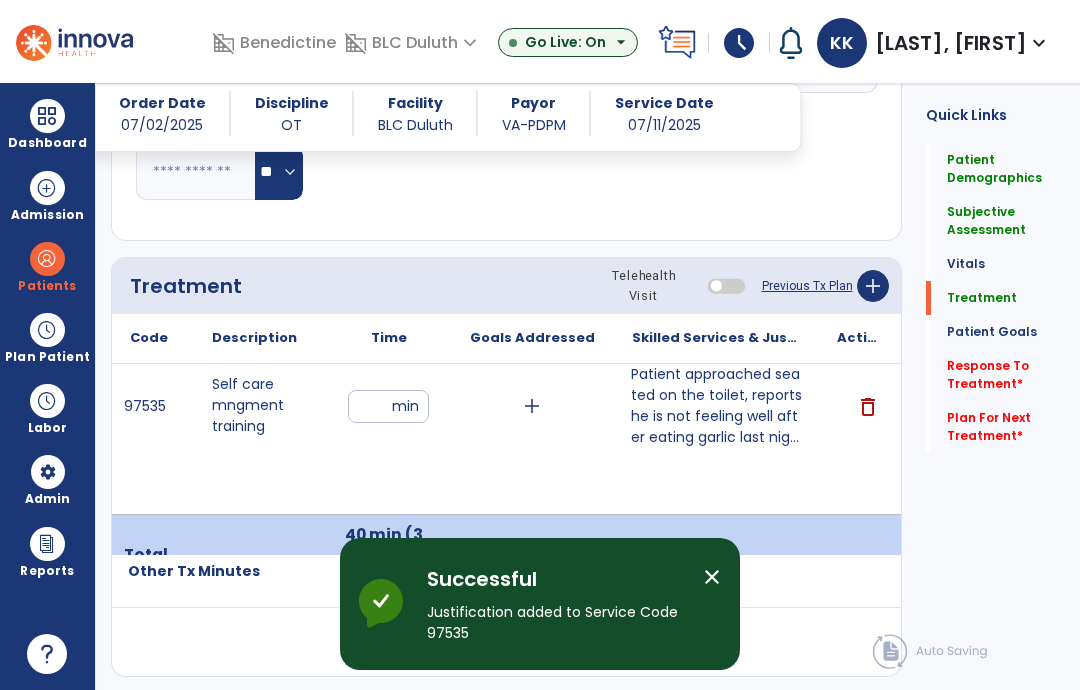click at bounding box center (47, 116) 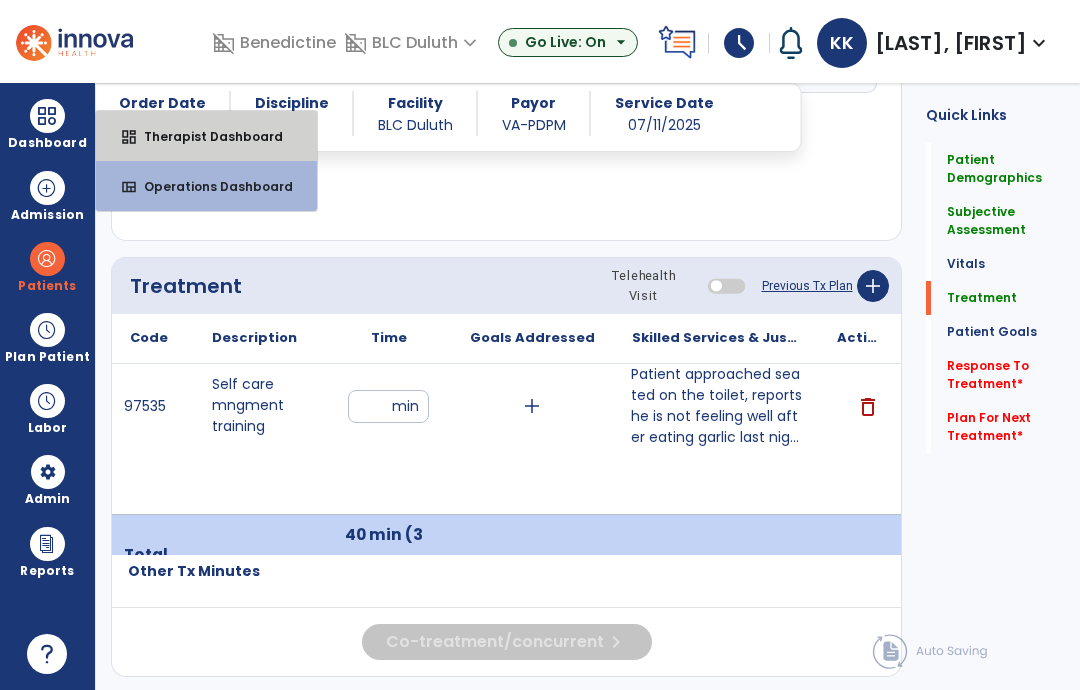 click on "Therapist Dashboard" at bounding box center (205, 136) 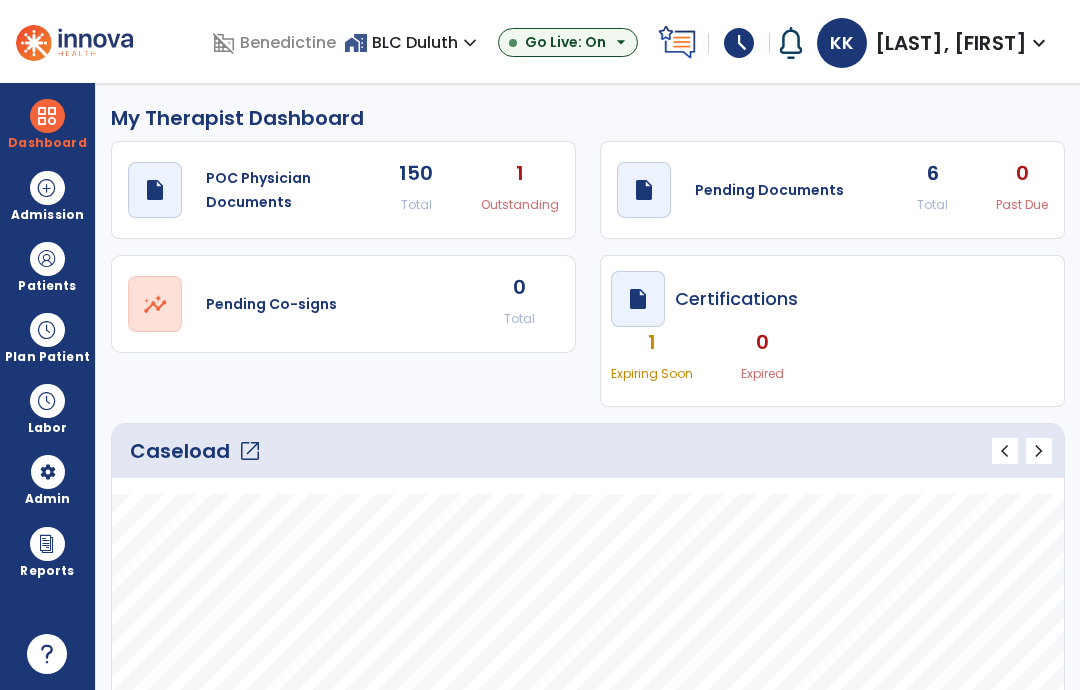 scroll, scrollTop: 0, scrollLeft: 0, axis: both 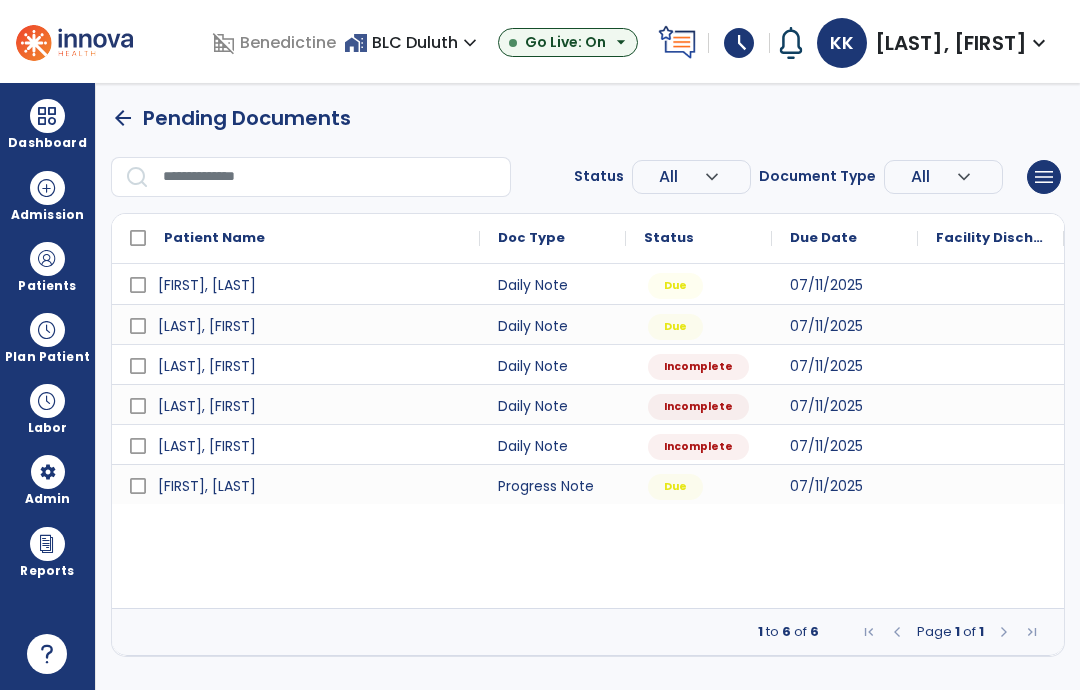 click at bounding box center (991, 364) 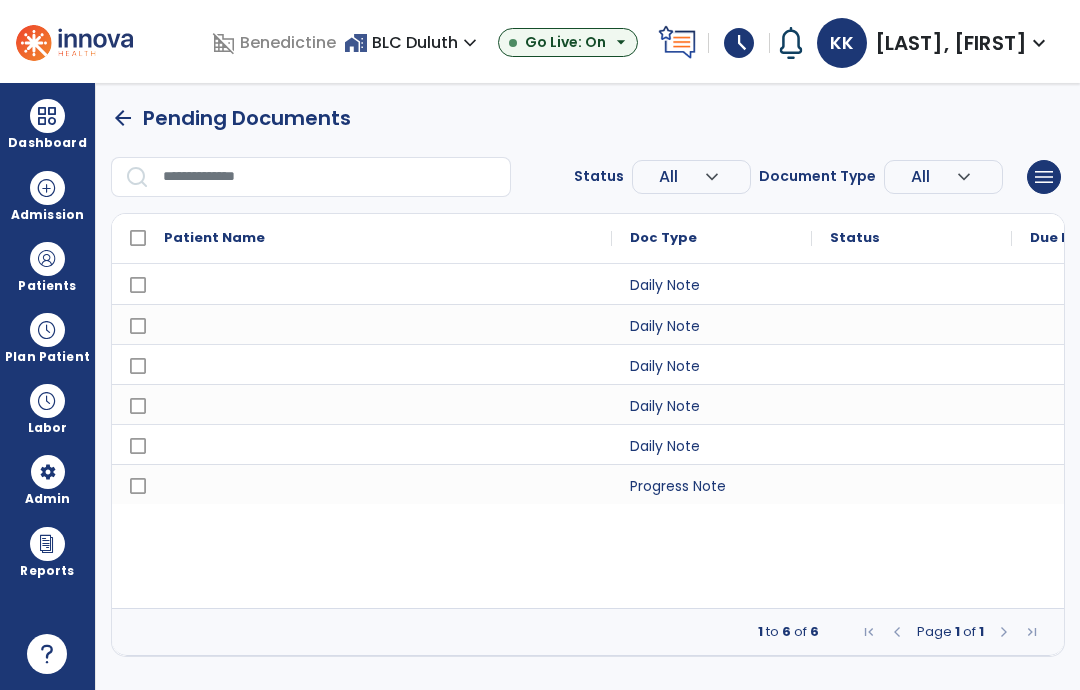 select on "*" 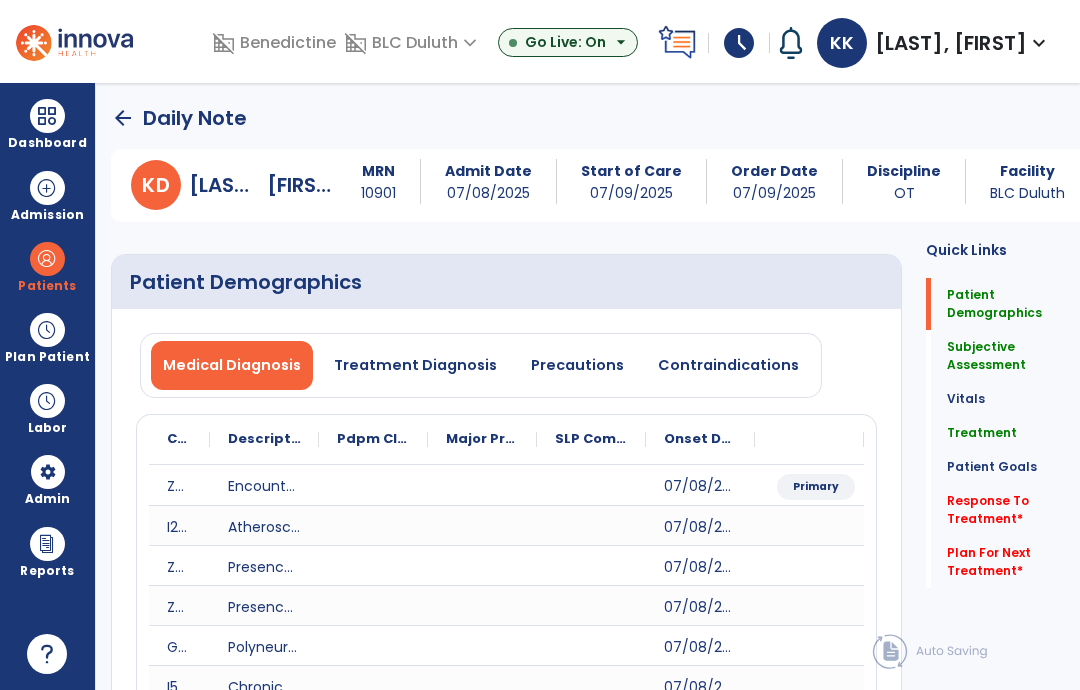 click on "Response To Treatment   *  Response To Treatment   *" 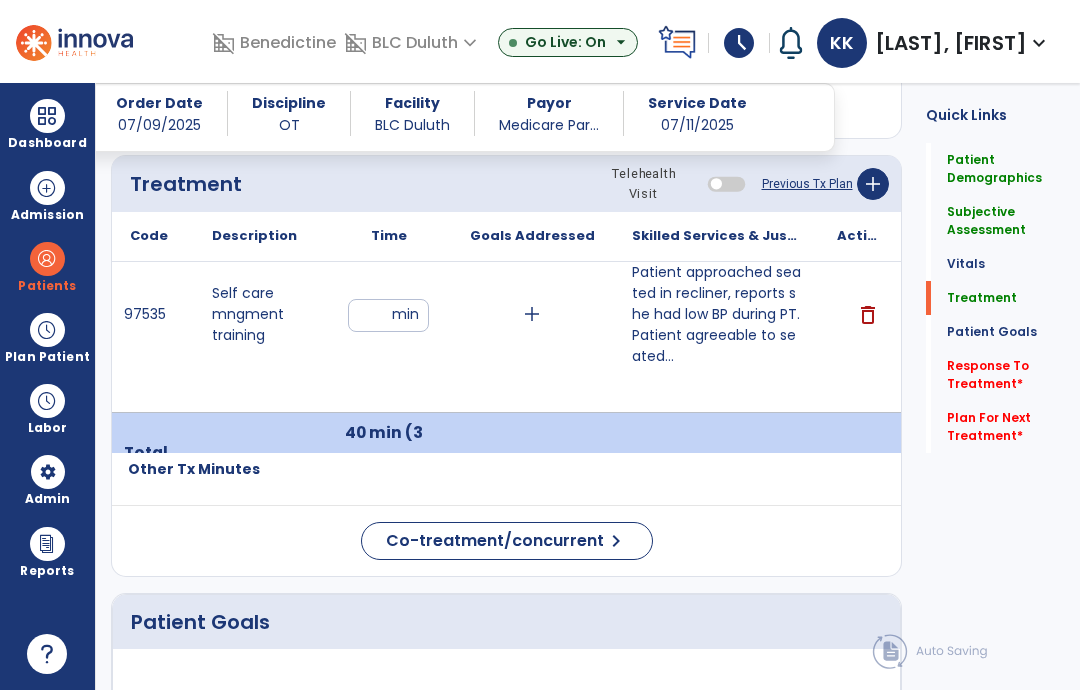 scroll, scrollTop: 1414, scrollLeft: 0, axis: vertical 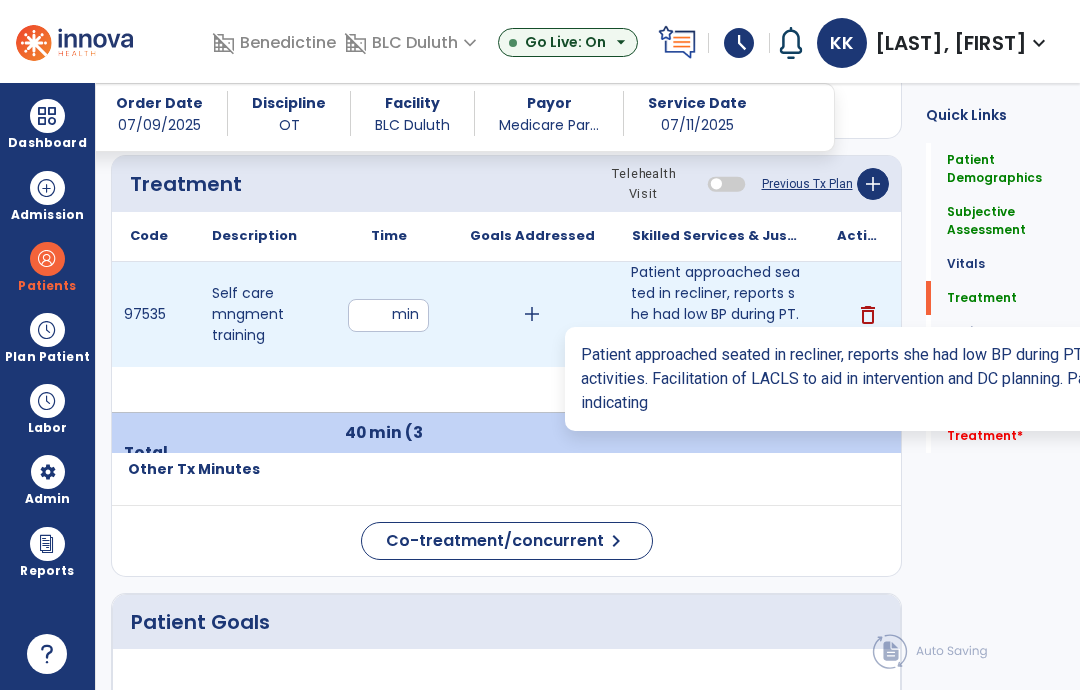 click on "Patient approached seated in recliner, reports she had low BP during PT. Patient agreeable to seated..." at bounding box center (716, 314) 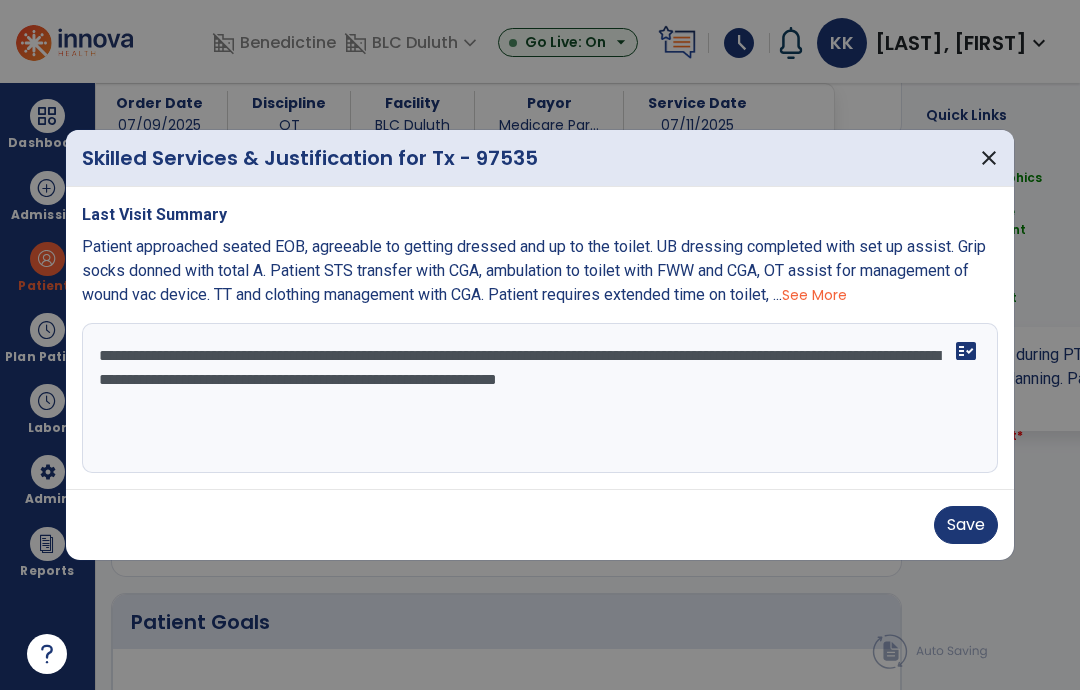 click on "Save" at bounding box center [966, 525] 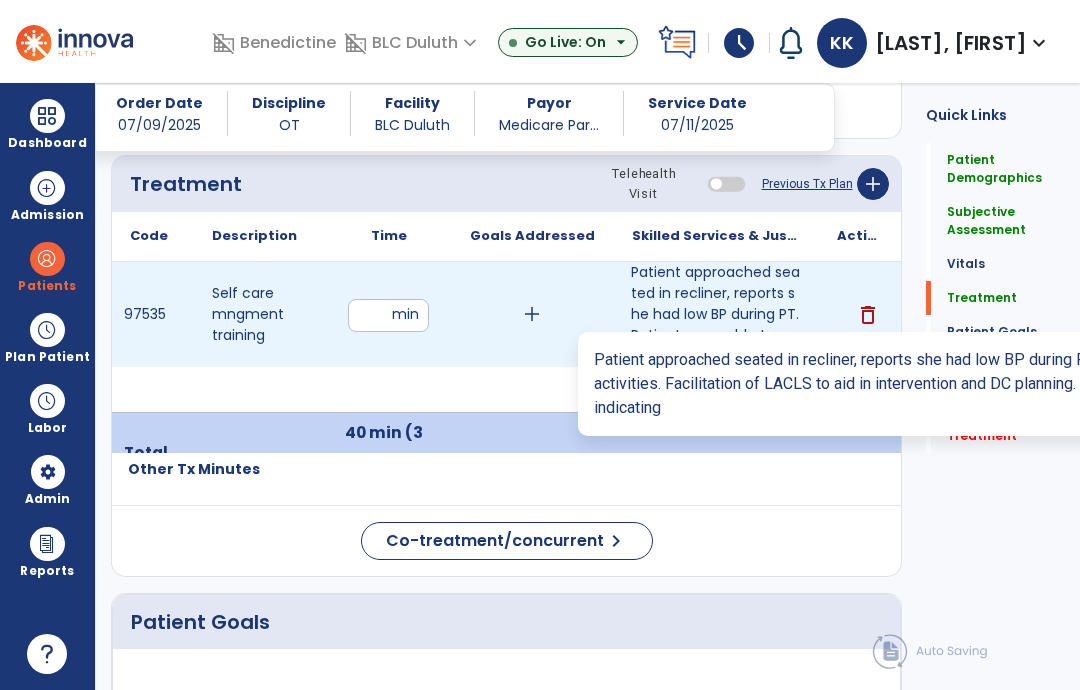 click on "Patient approached seated in recliner, reports she had low BP during PT. Patient agreeable to seated..." at bounding box center [716, 314] 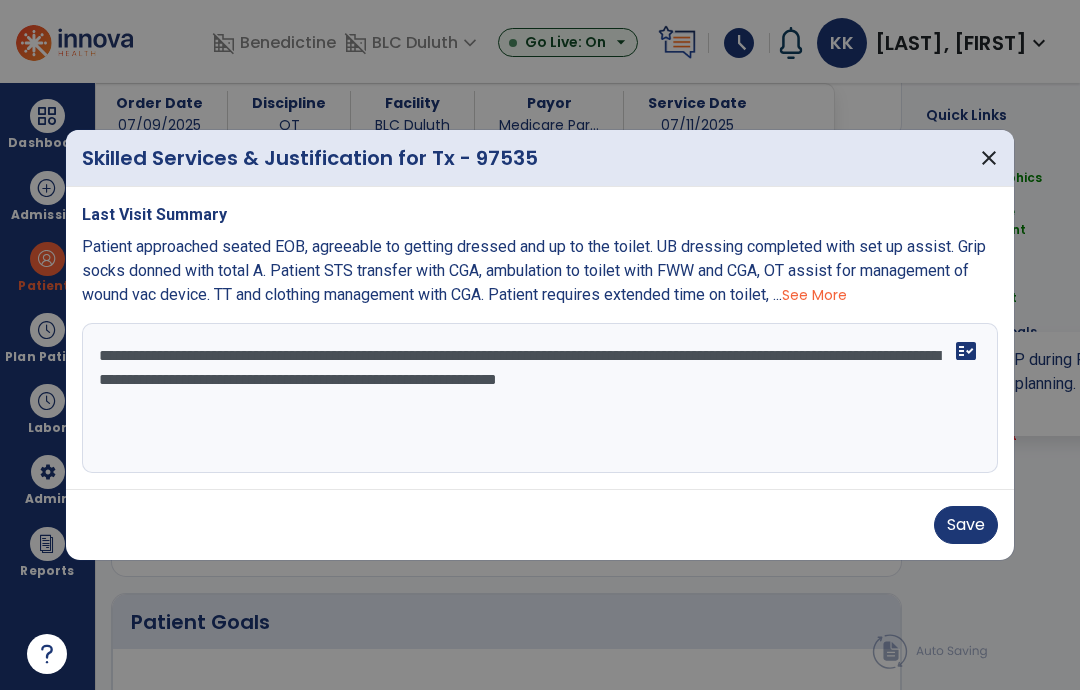 click on "**********" at bounding box center [540, 398] 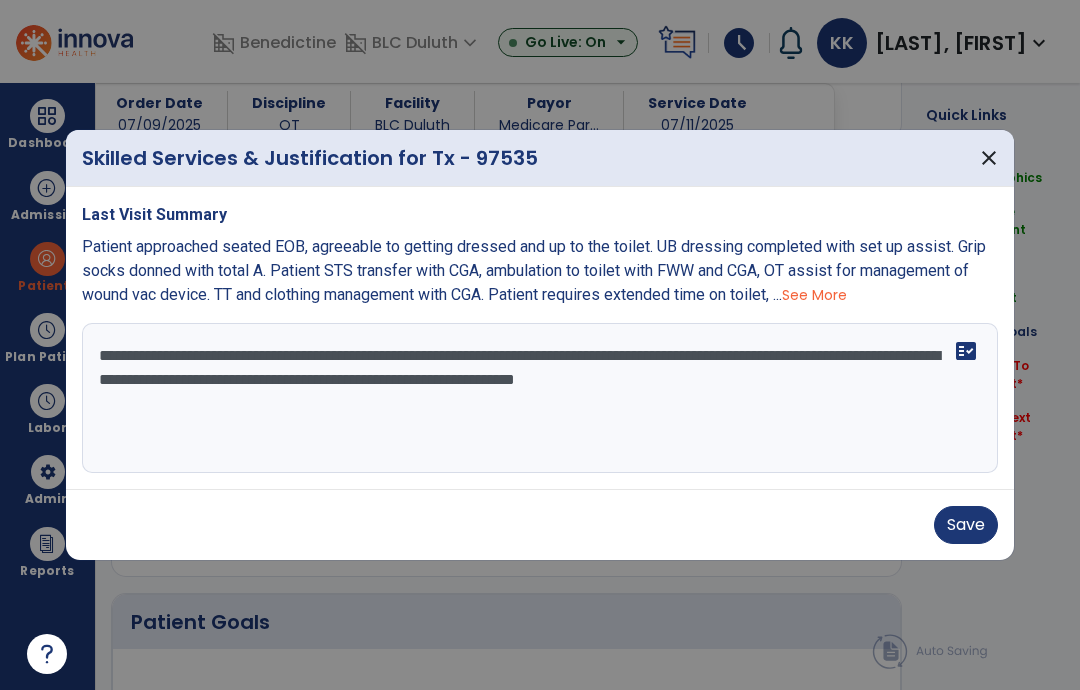 click on "**********" at bounding box center [540, 398] 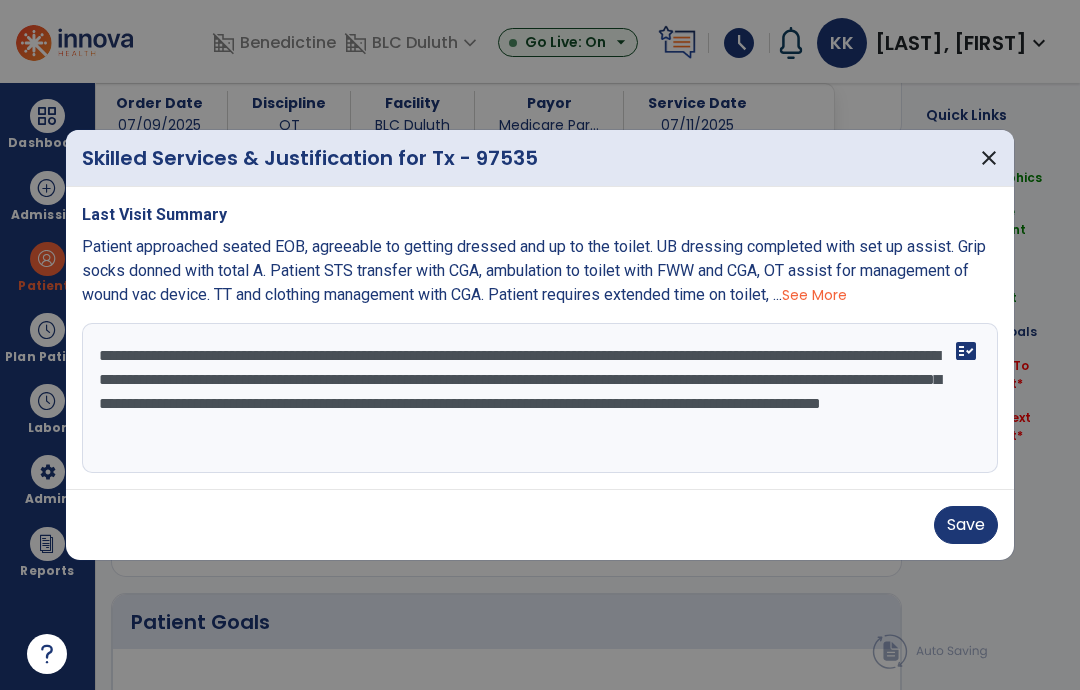 type on "**********" 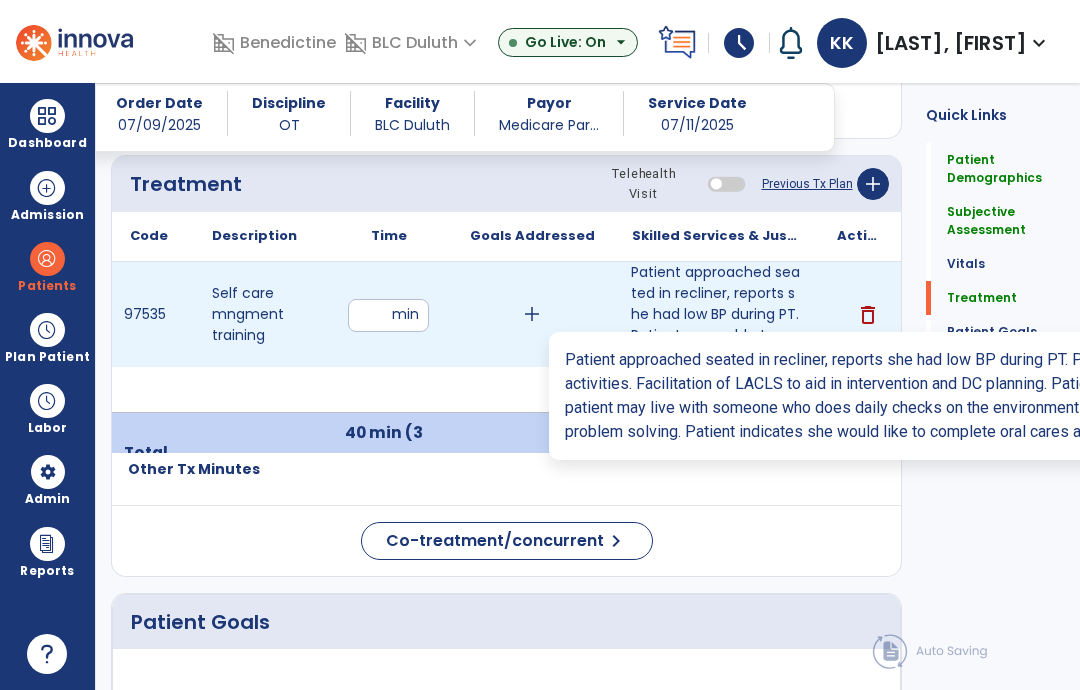 click on "Patient approached seated in recliner, reports she had low BP during PT. Patient agreeable to seated..." at bounding box center [716, 314] 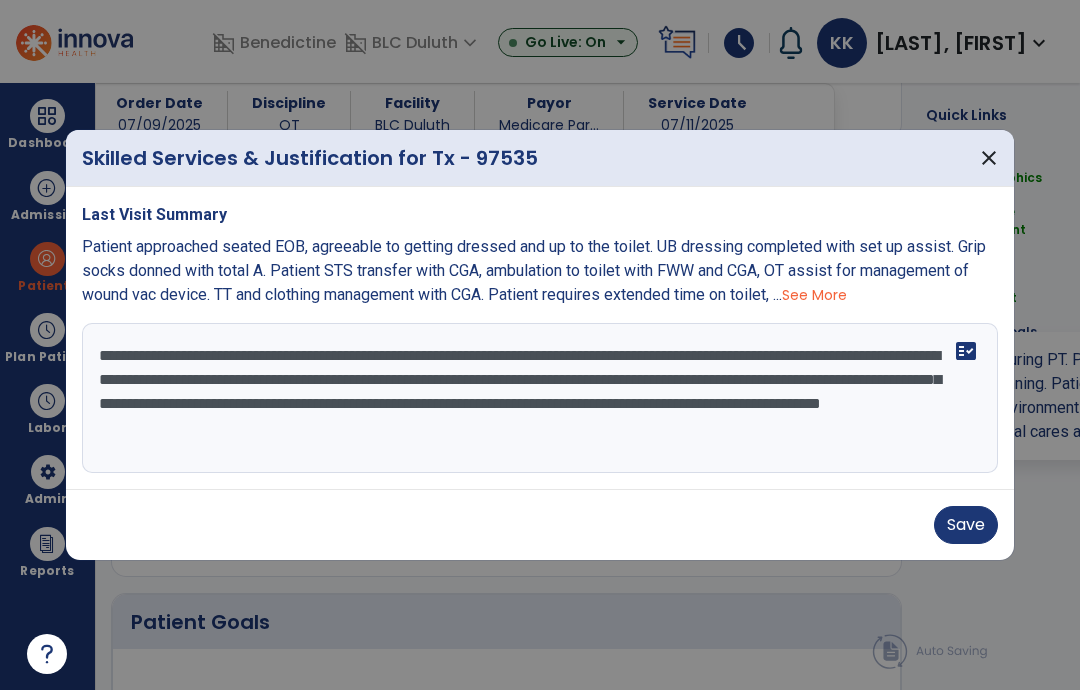 click on "Patient approached seated EOB, agreeable to getting dressed and up to the toilet. UB dressing completed with set up assist. Grip socks donned with total A. Patient STS transfer with CGA, ambulation to toilet with FWW and CGA, OT assist for management of wound vac device. TT and clothing management with CGA. Patient requires extended time on toilet, ...  See More" at bounding box center (540, 271) 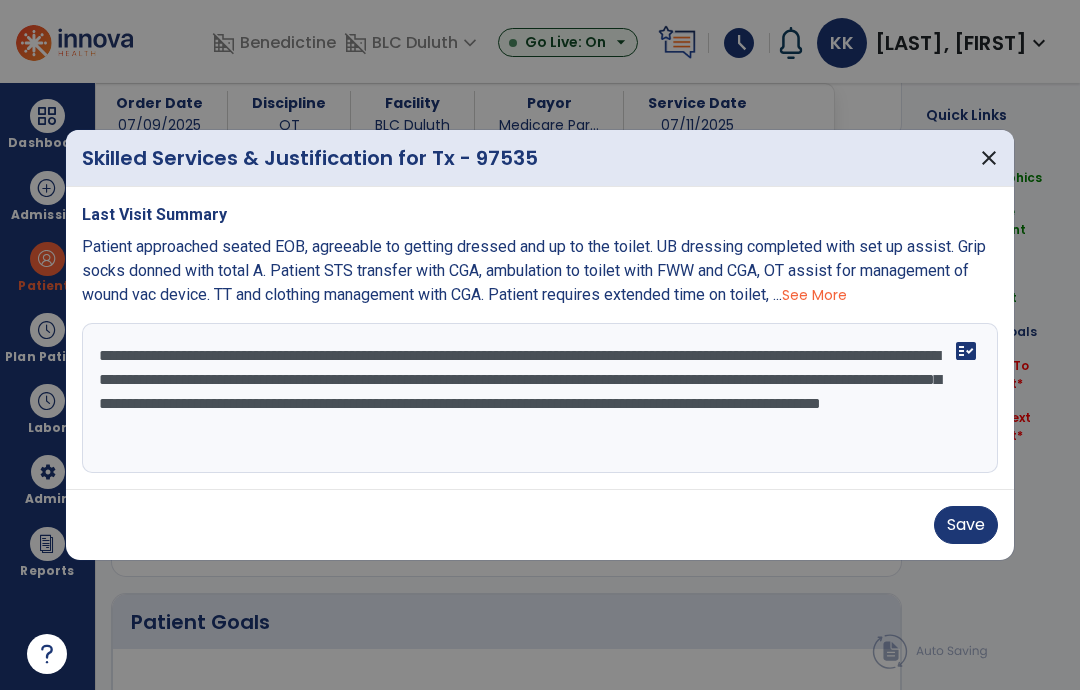 click on "**********" at bounding box center (540, 398) 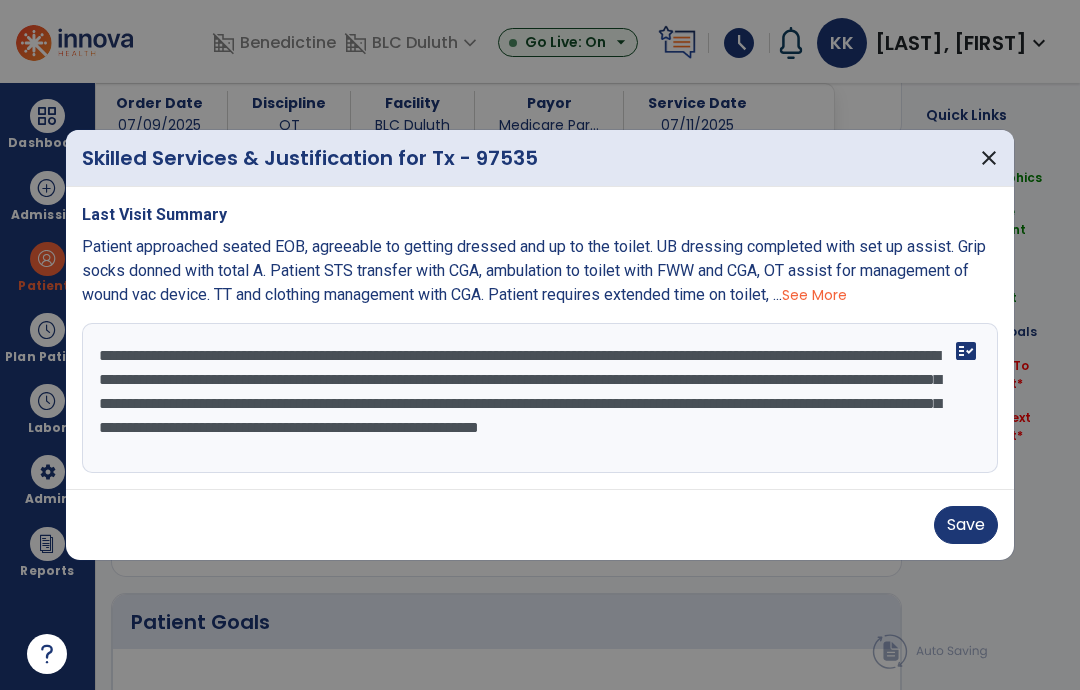 click on "**********" at bounding box center [540, 398] 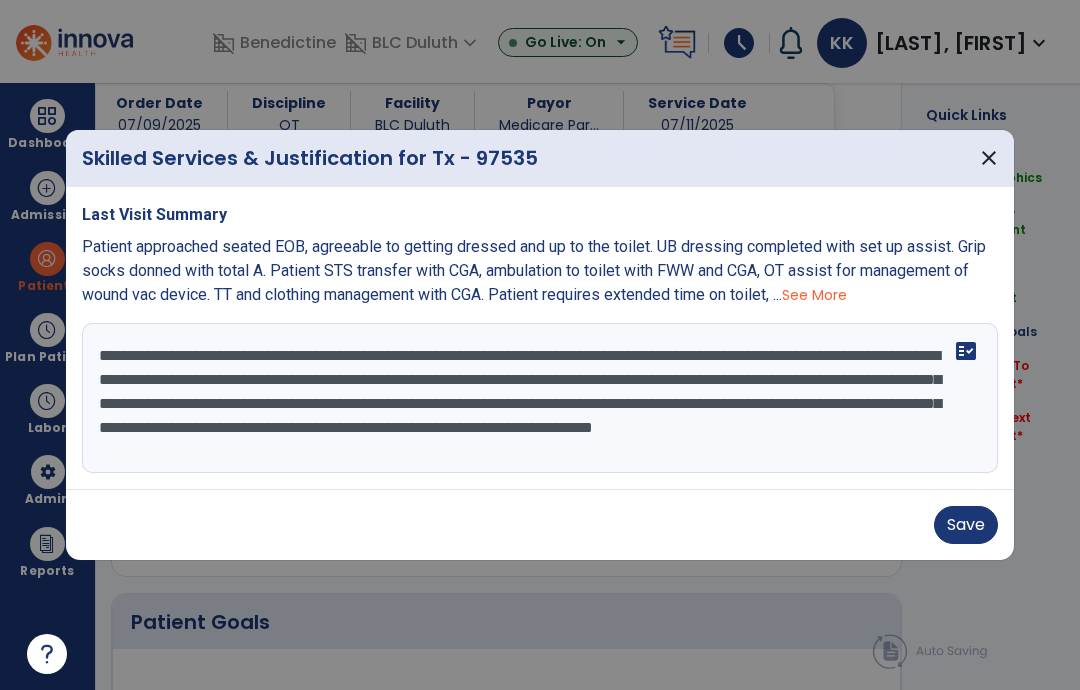 click on "**********" at bounding box center (540, 398) 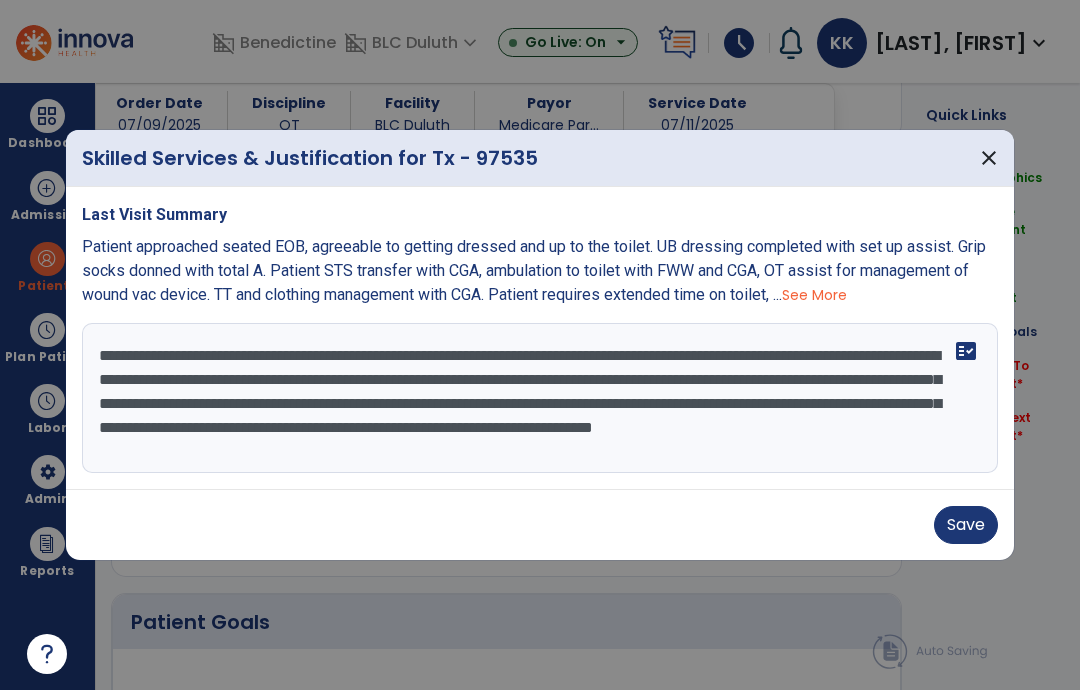 type on "**********" 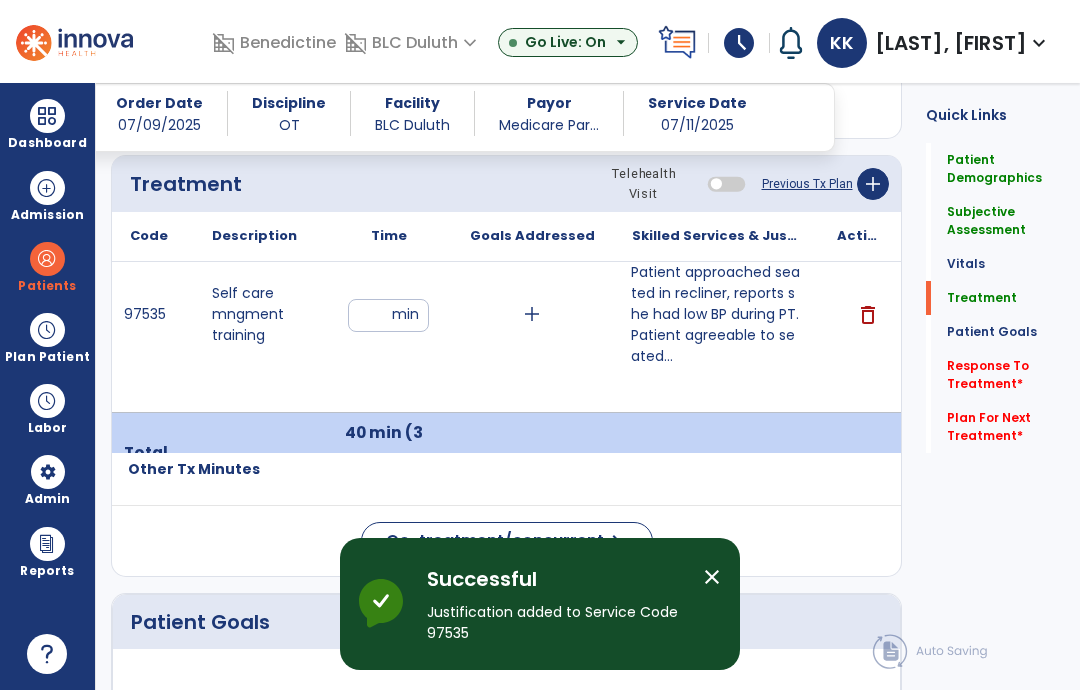 click on "Patient approached seated in recliner, reports she had low BP during PT. Patient agreeable to seated..." at bounding box center [716, 314] 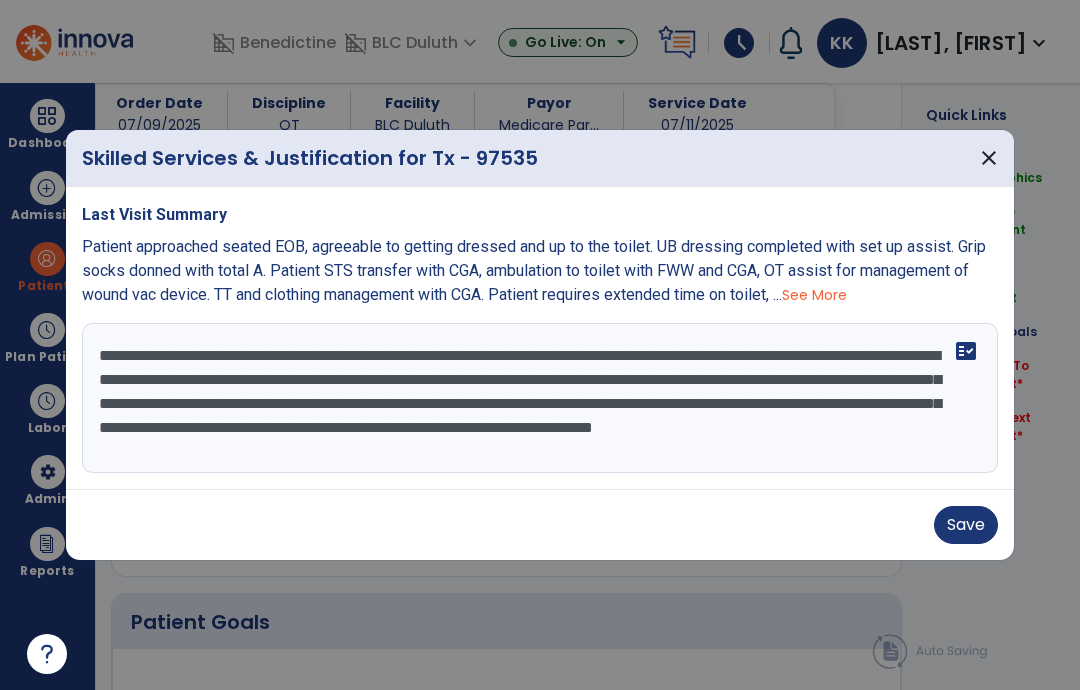 click on "See More" at bounding box center (814, 295) 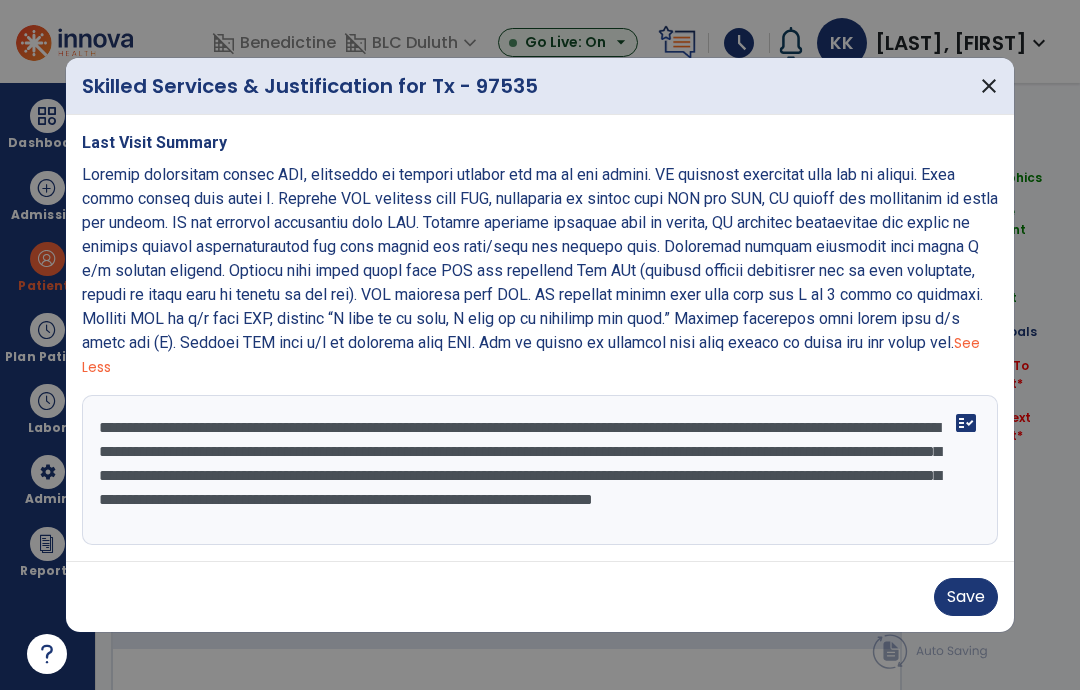 click on "See Less" at bounding box center [531, 355] 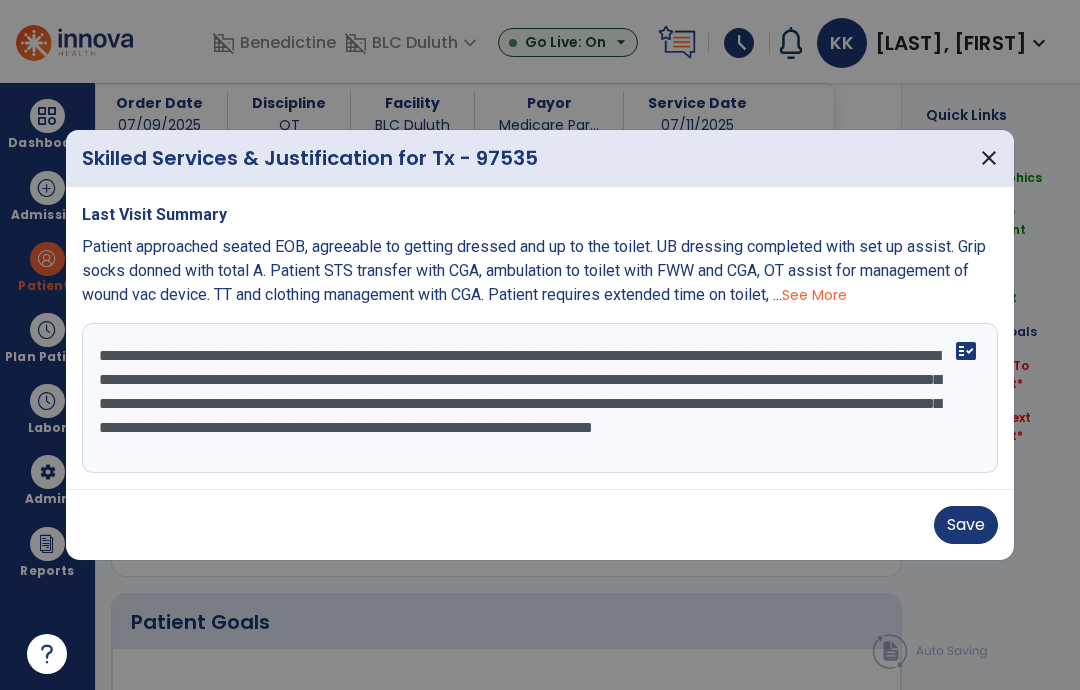 click on "See More" at bounding box center (814, 295) 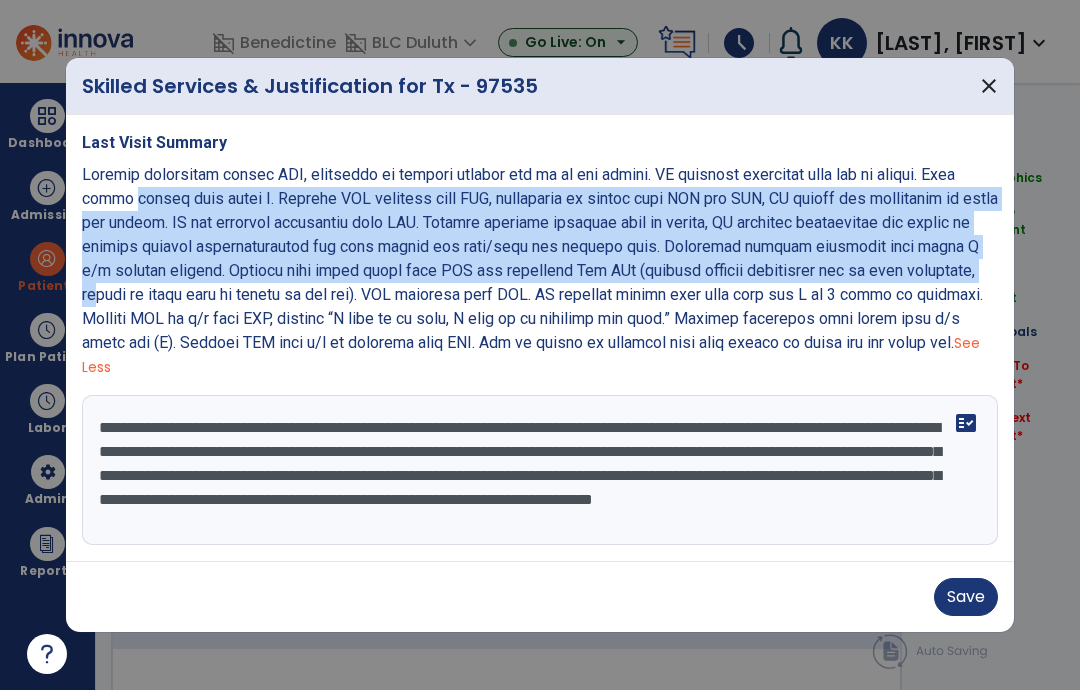 click on "**********" at bounding box center (540, 470) 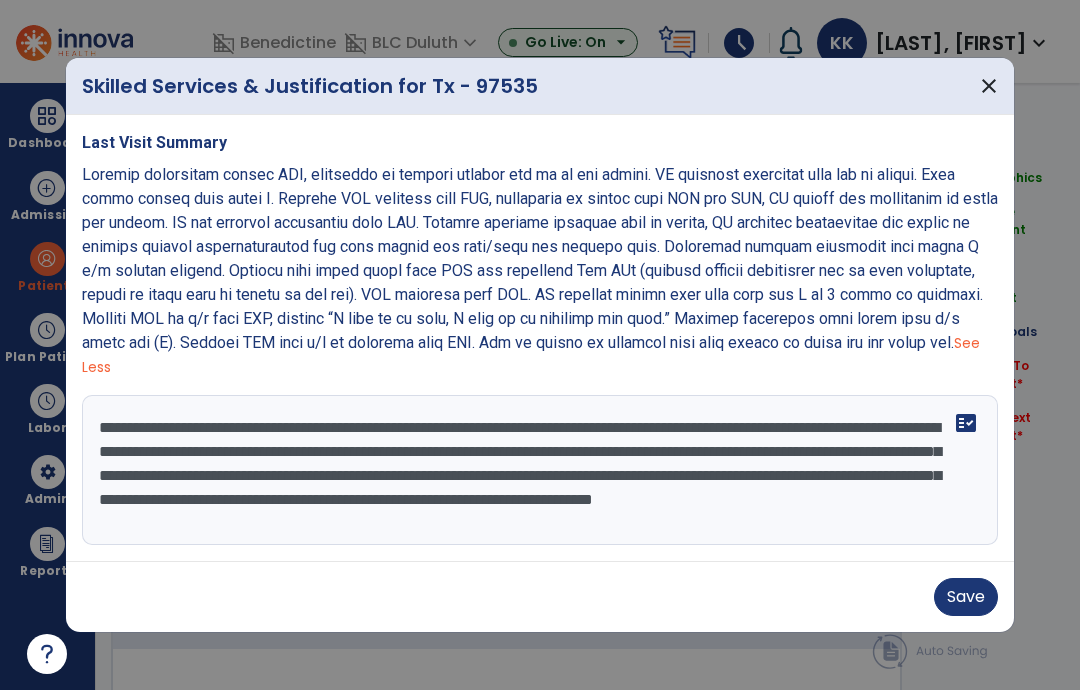 click on "**********" at bounding box center [540, 470] 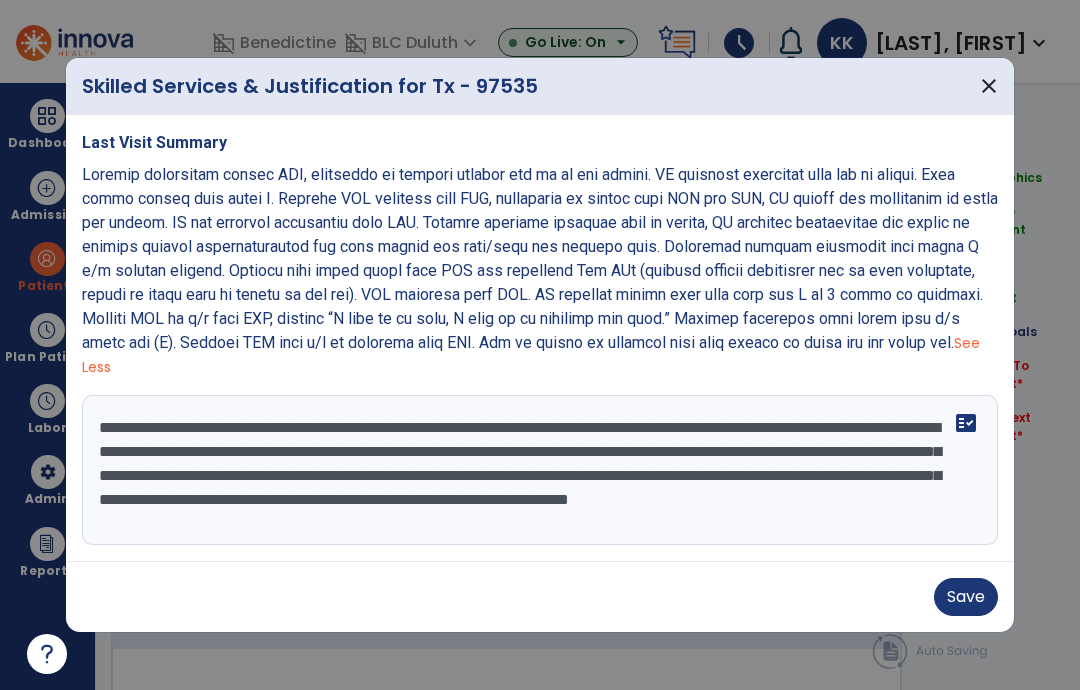 click on "**********" at bounding box center [540, 470] 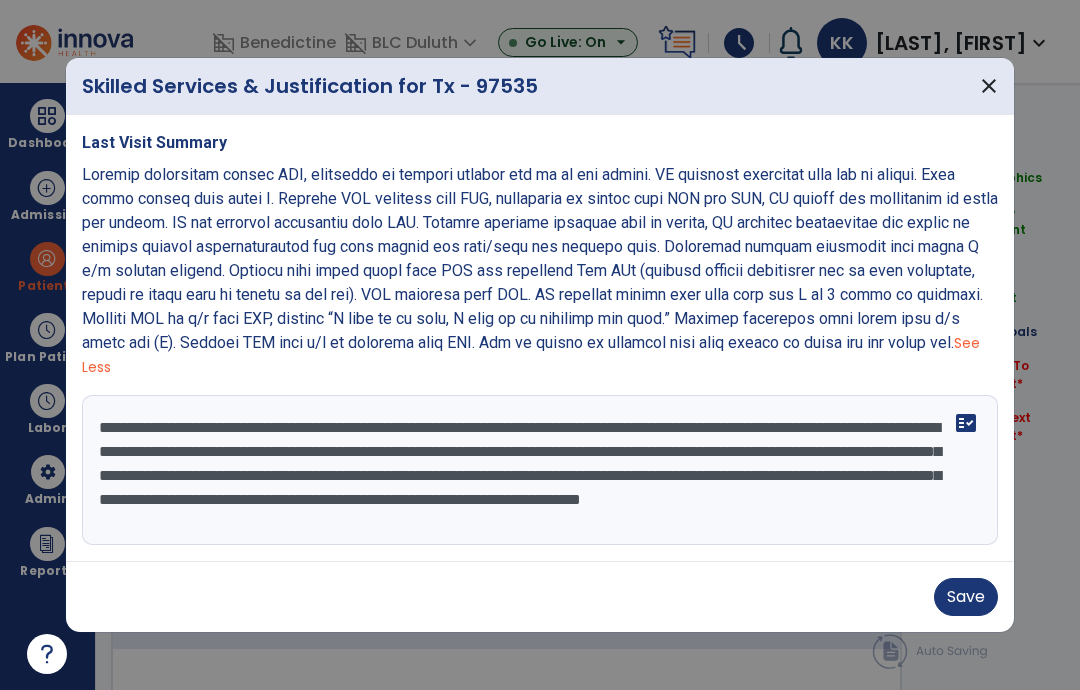 type on "**********" 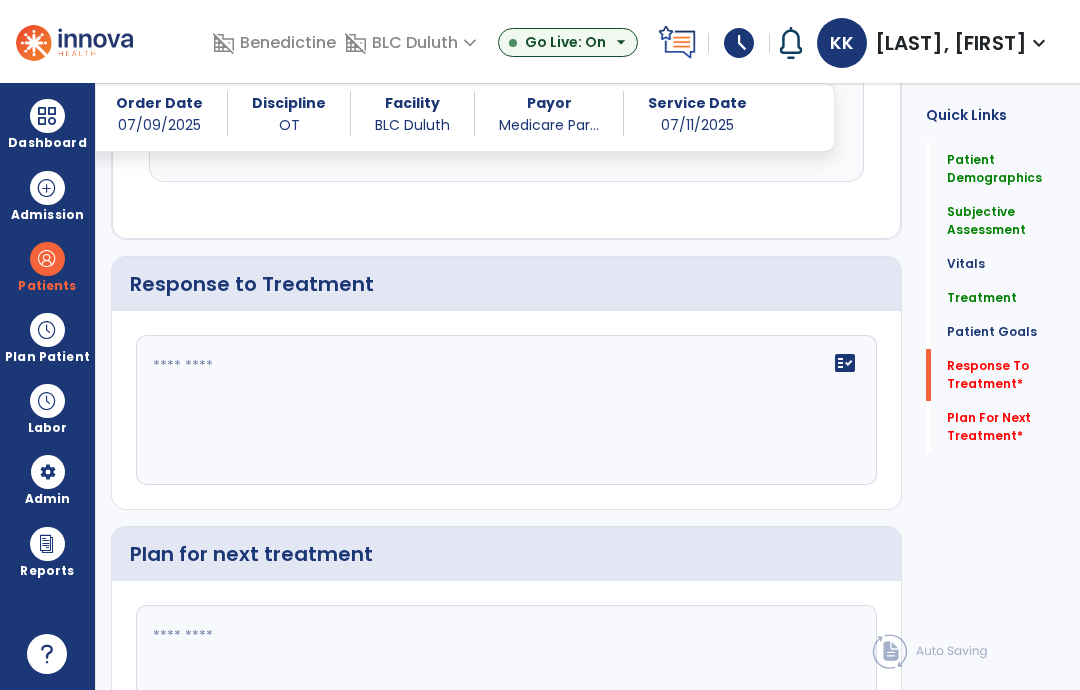scroll, scrollTop: 3440, scrollLeft: 0, axis: vertical 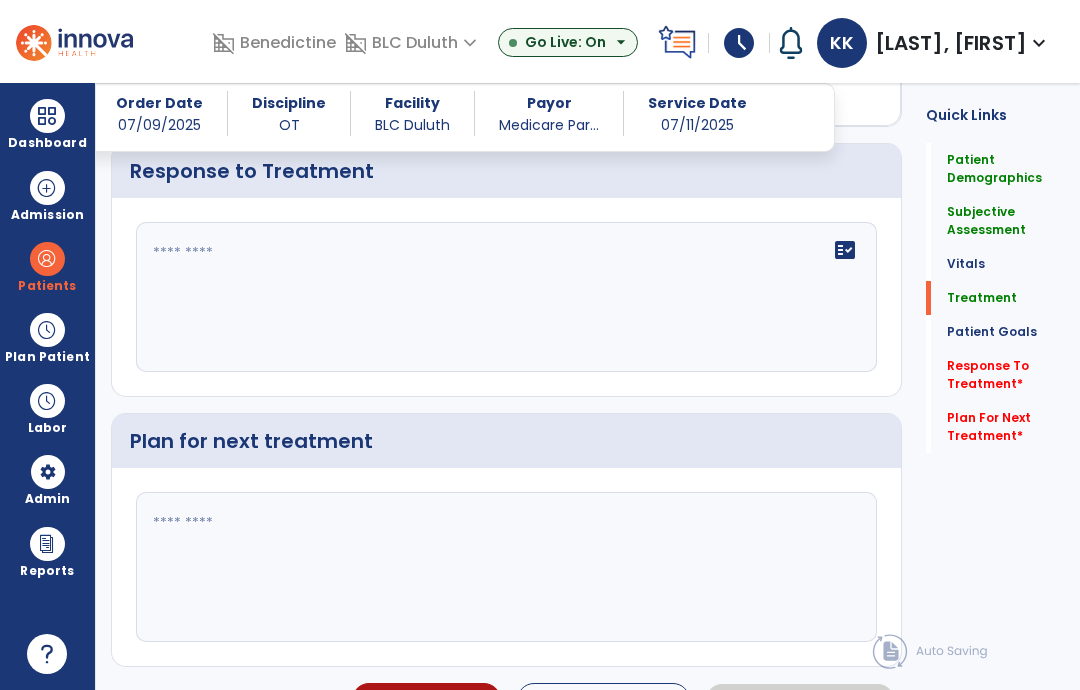 click on "Treatment" 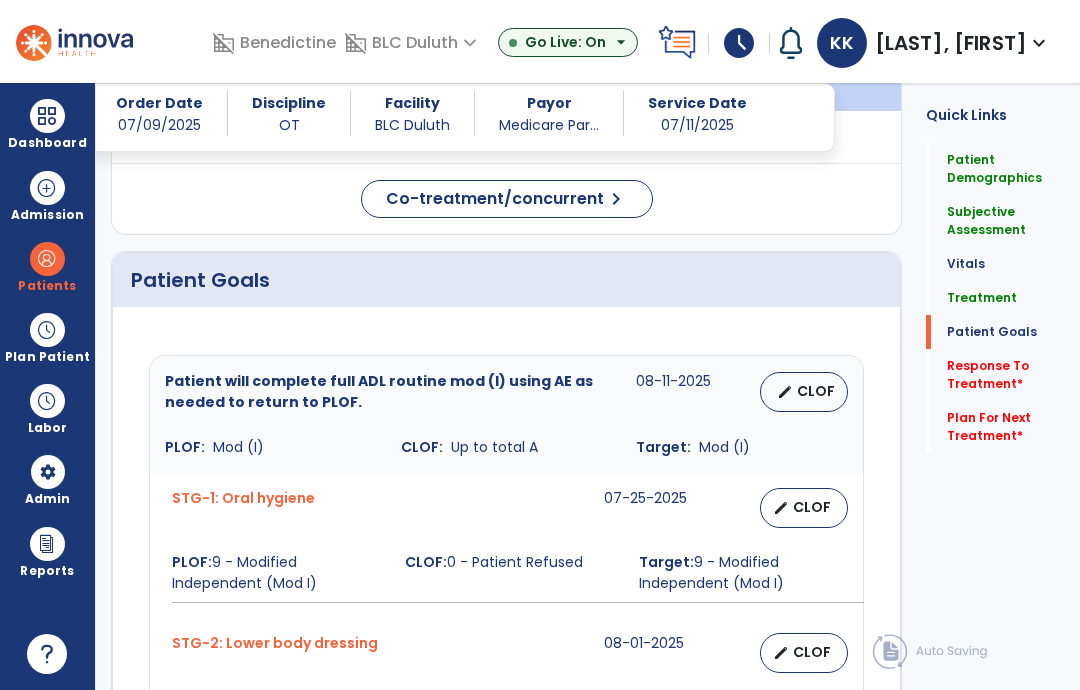 scroll, scrollTop: 1395, scrollLeft: 0, axis: vertical 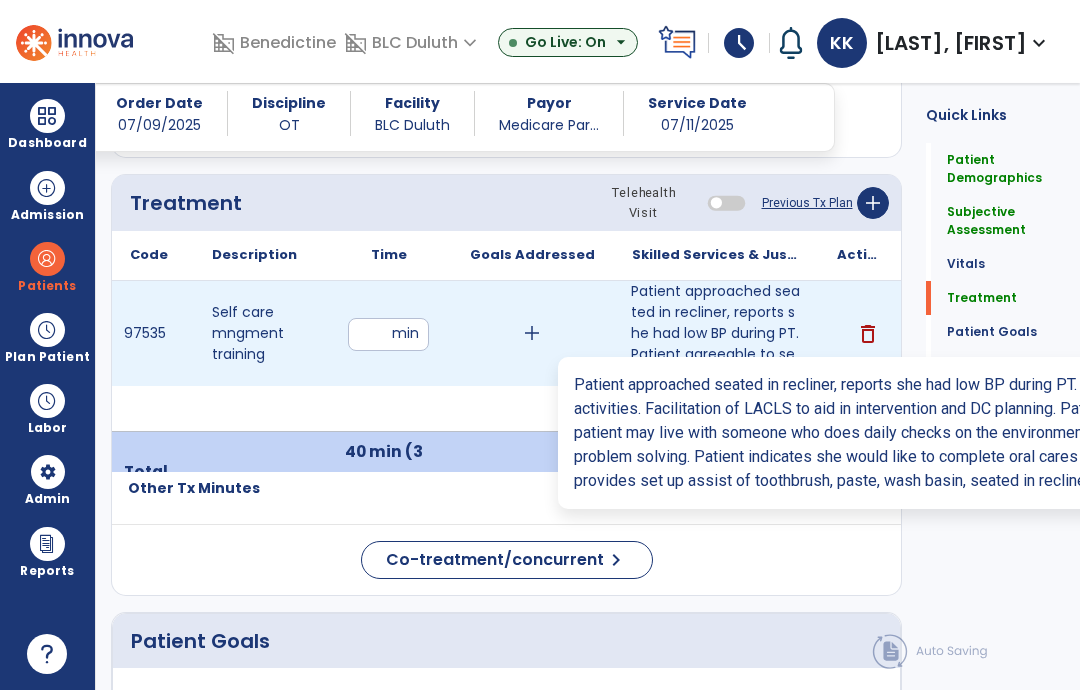 click on "Patient approached seated in recliner, reports she had low BP during PT. Patient agreeable to seated..." at bounding box center [716, 333] 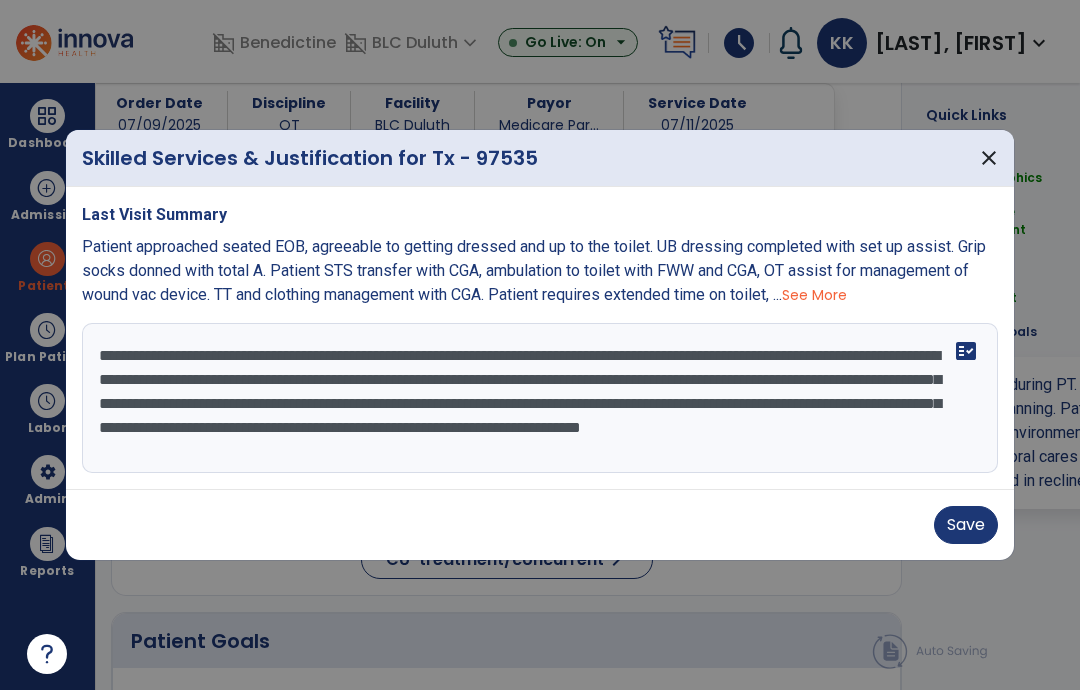 click on "**********" at bounding box center (540, 398) 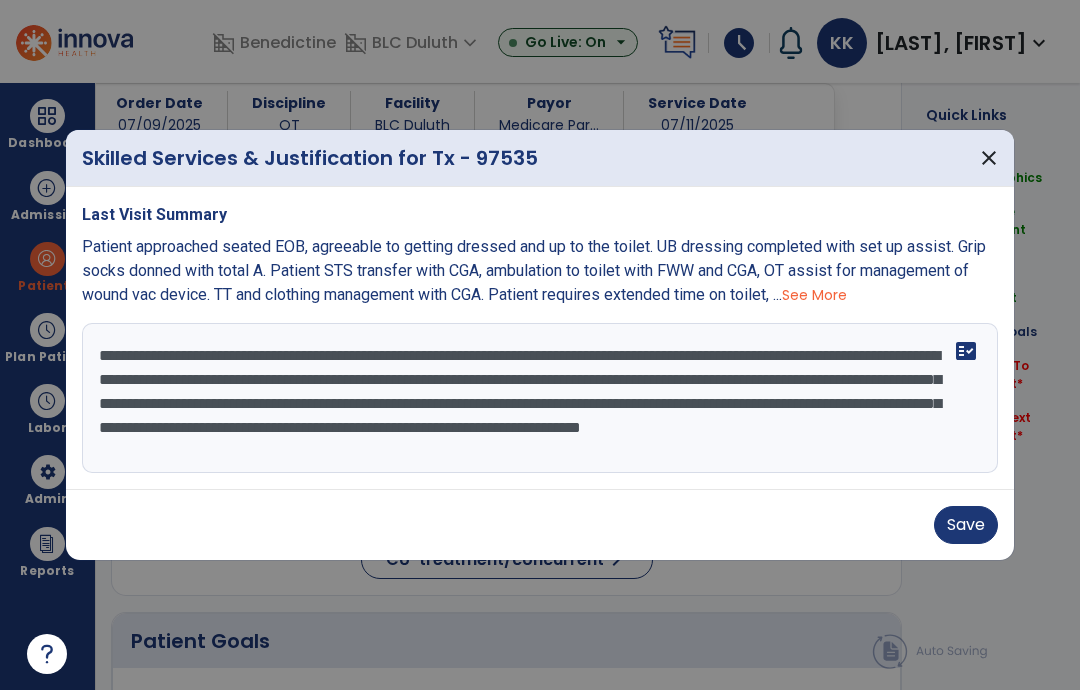 click on "**********" at bounding box center (540, 398) 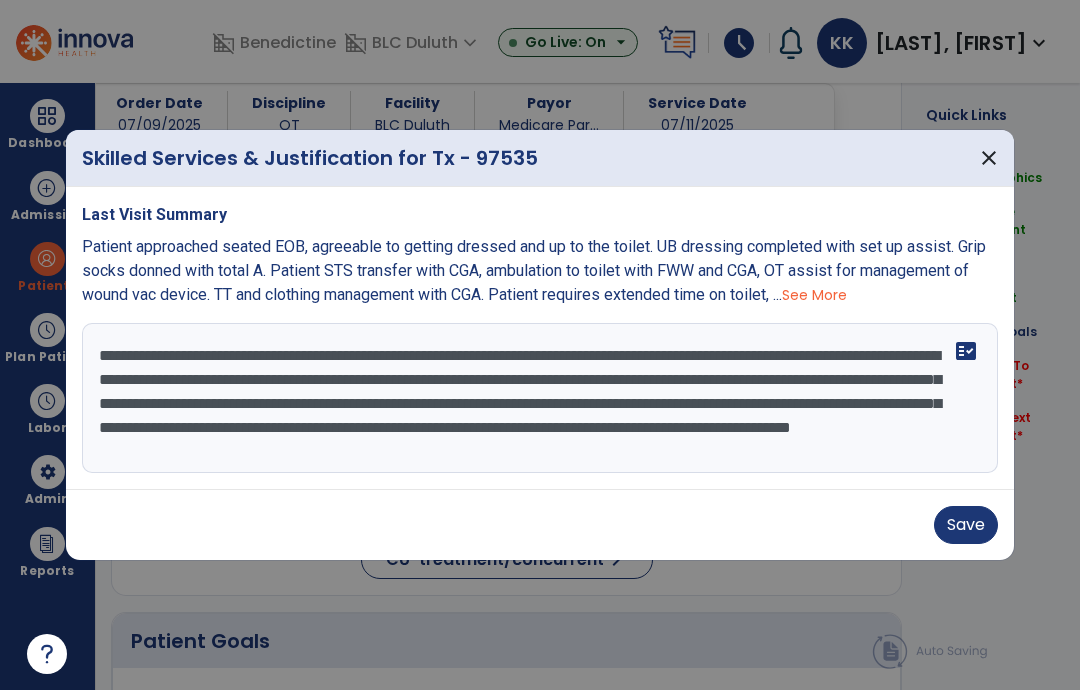 scroll, scrollTop: 35, scrollLeft: 0, axis: vertical 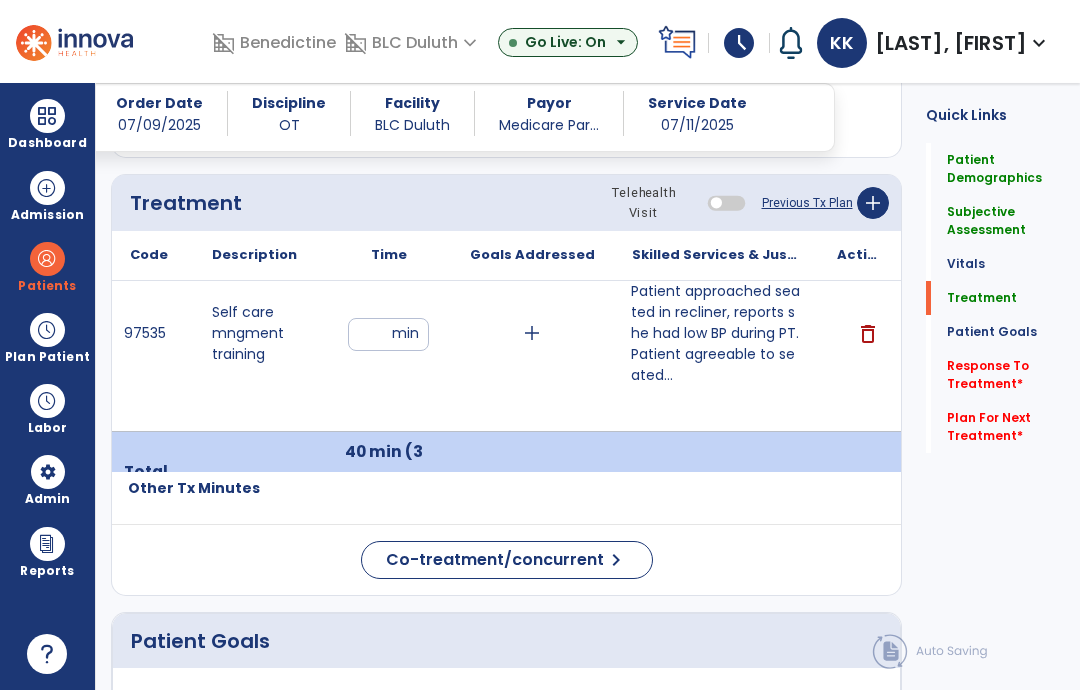 click on "Patient approached seated in recliner, reports she had low BP during PT. Patient agreeable to seated activities. Facilitation of LACLS to aid in intervention and DC planning. Patient scores 4.4/5.8 indicating patient may live with someone who does daily checks on the environment to ensure safety and aid in problem solving. Patient indicates she would like to complete oral cares and wash her face. OT provides set up assist of toothbrush, paste, wash basin, wash cloth. Patient completes tasks seated in recliner d/t patient low BP." at bounding box center (716, 333) 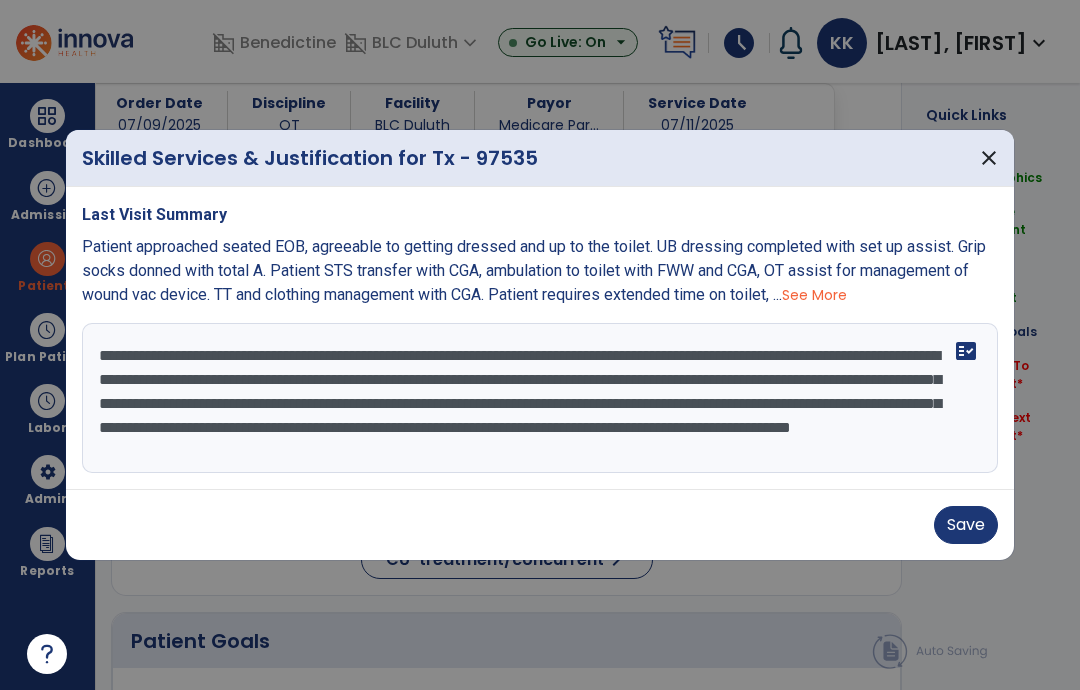 scroll, scrollTop: 24, scrollLeft: 0, axis: vertical 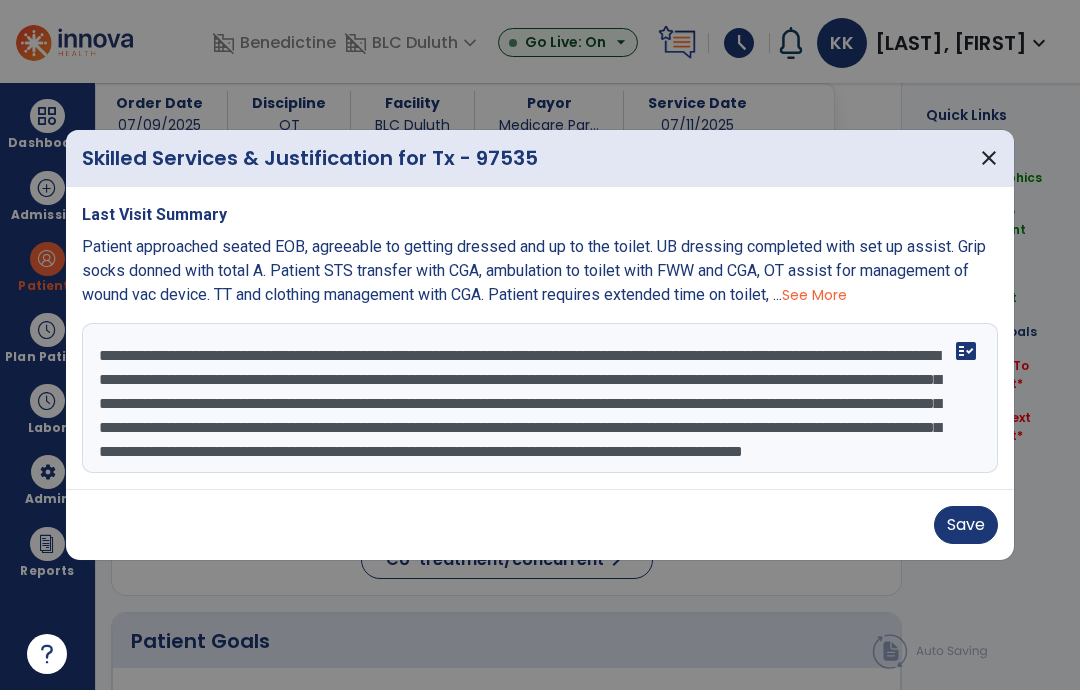 click on "**********" at bounding box center [540, 398] 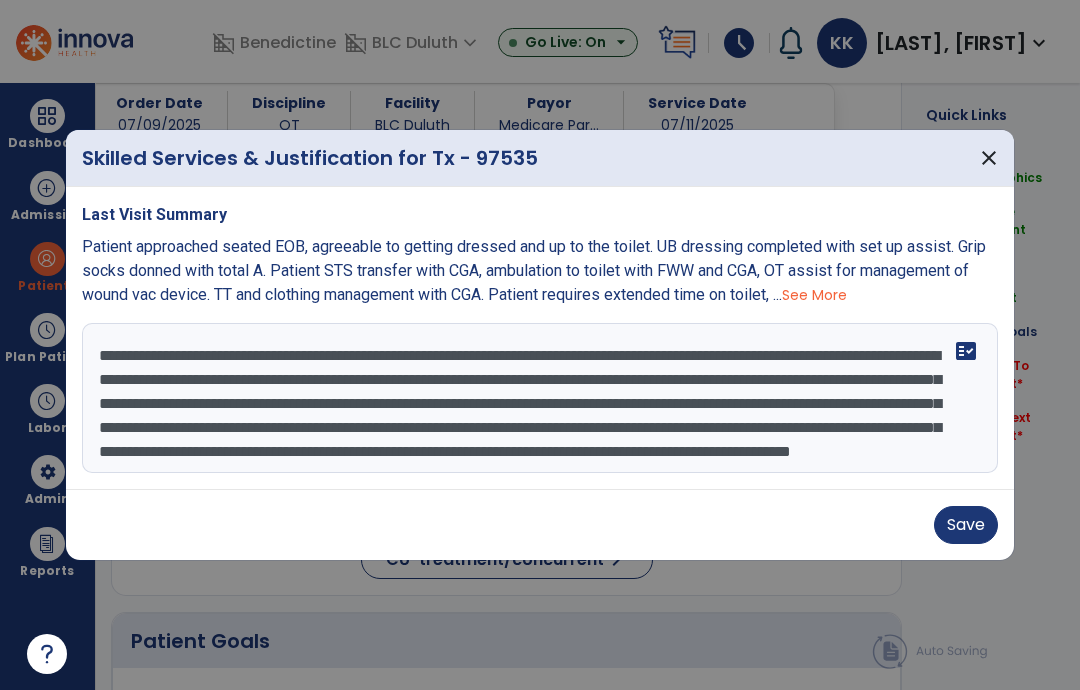 click on "**********" at bounding box center [540, 398] 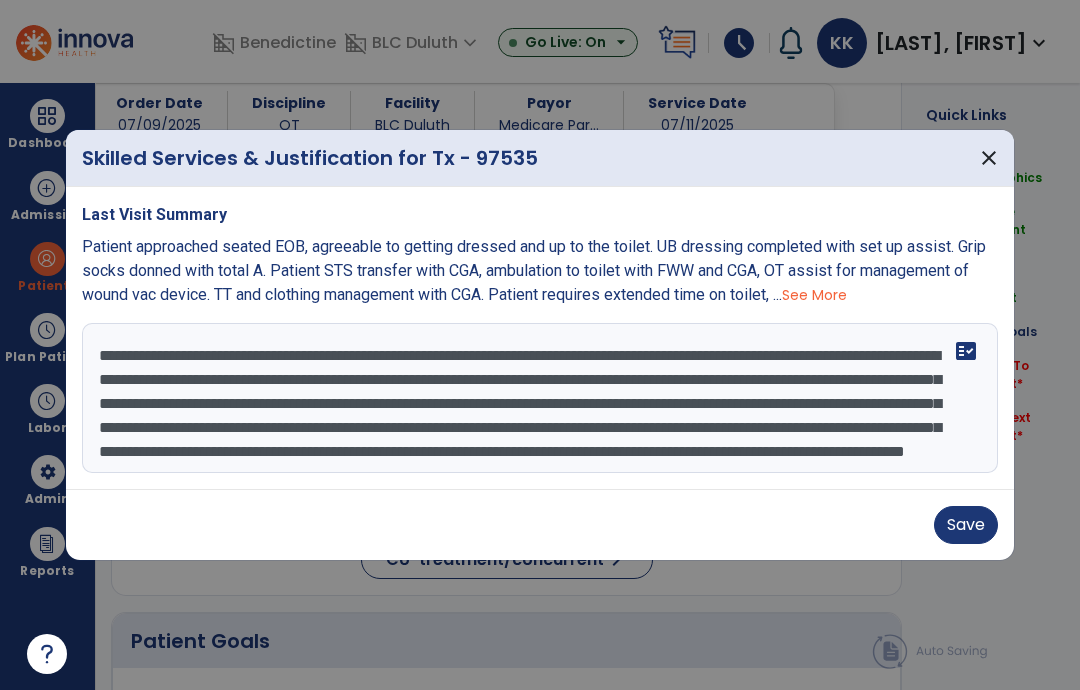 click on "**********" at bounding box center [540, 398] 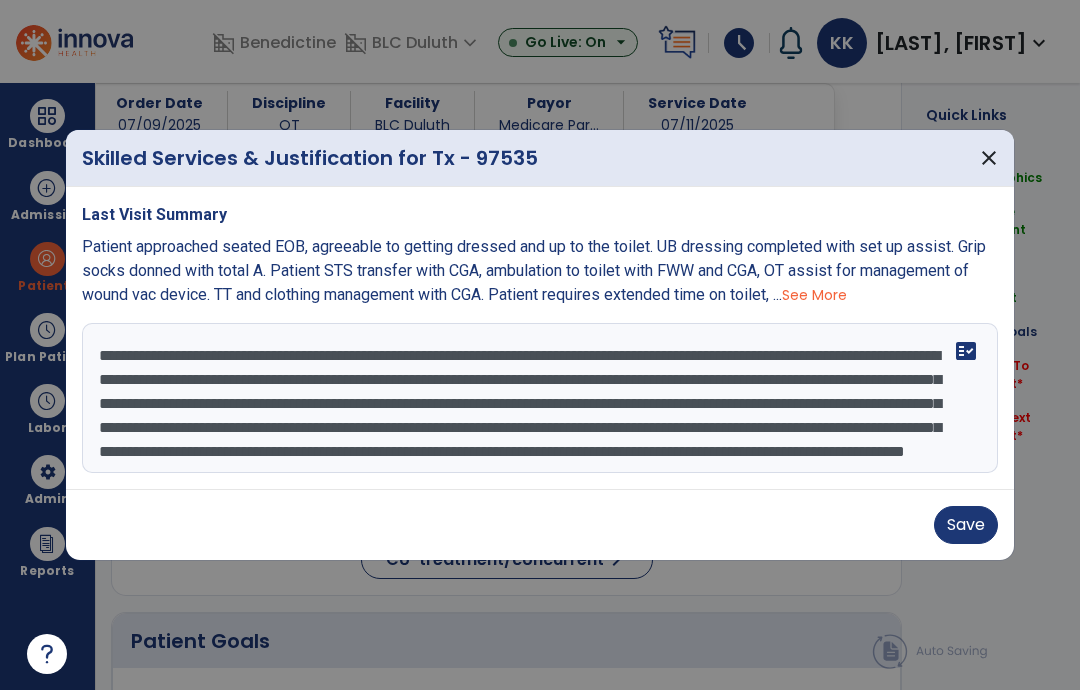 click on "**********" at bounding box center (540, 398) 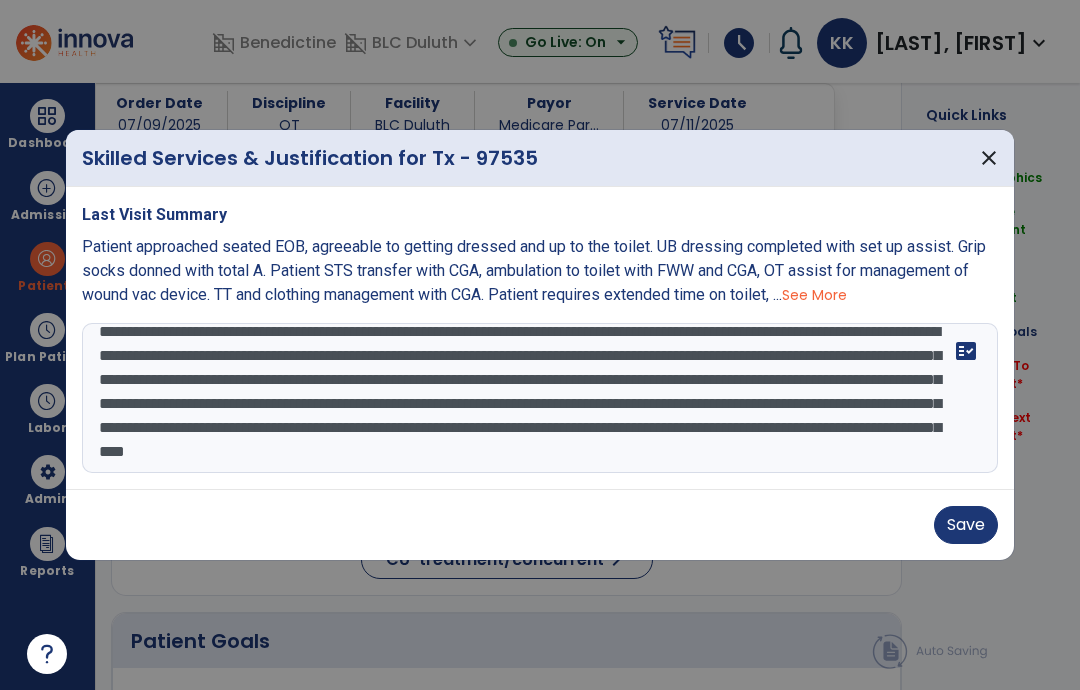 click on "**********" at bounding box center [540, 398] 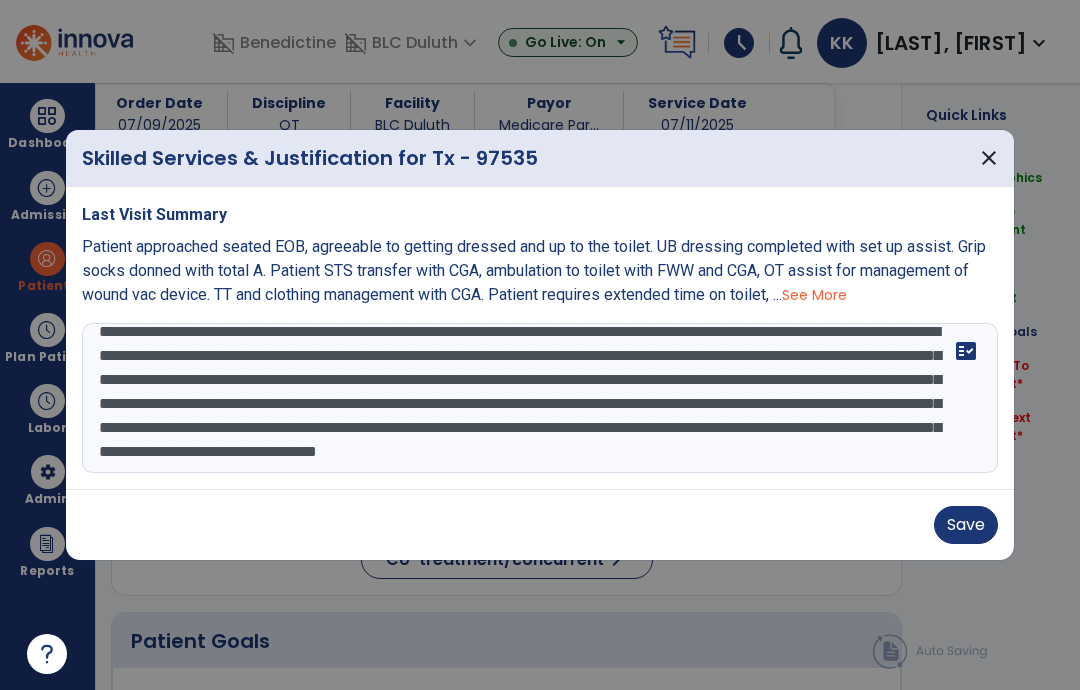 scroll, scrollTop: 72, scrollLeft: 0, axis: vertical 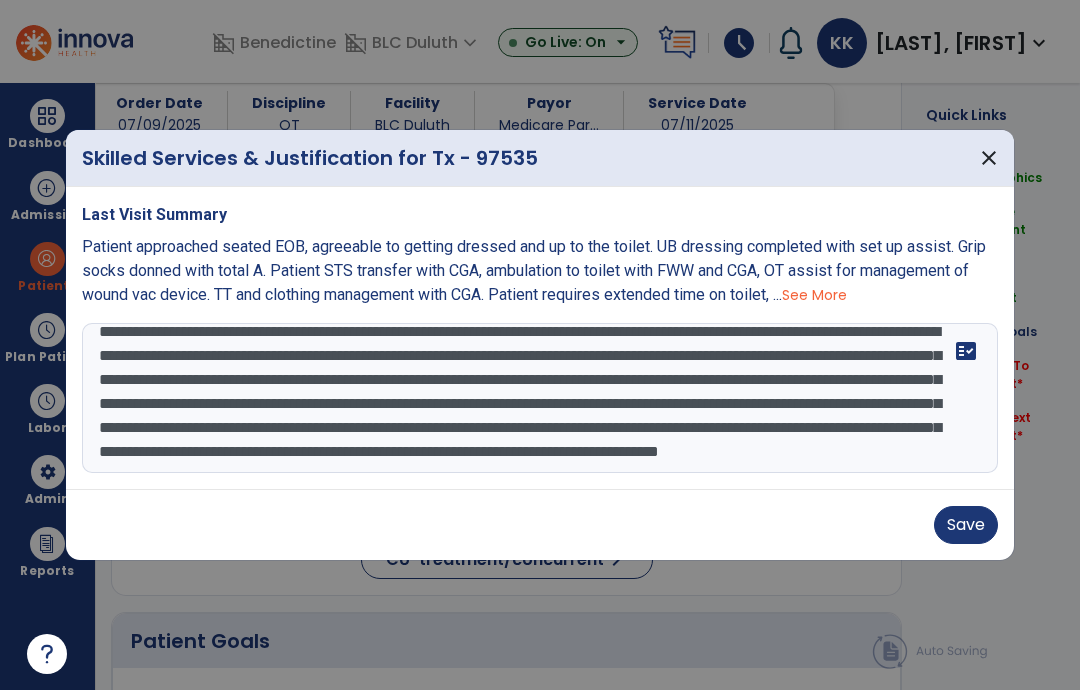type on "**********" 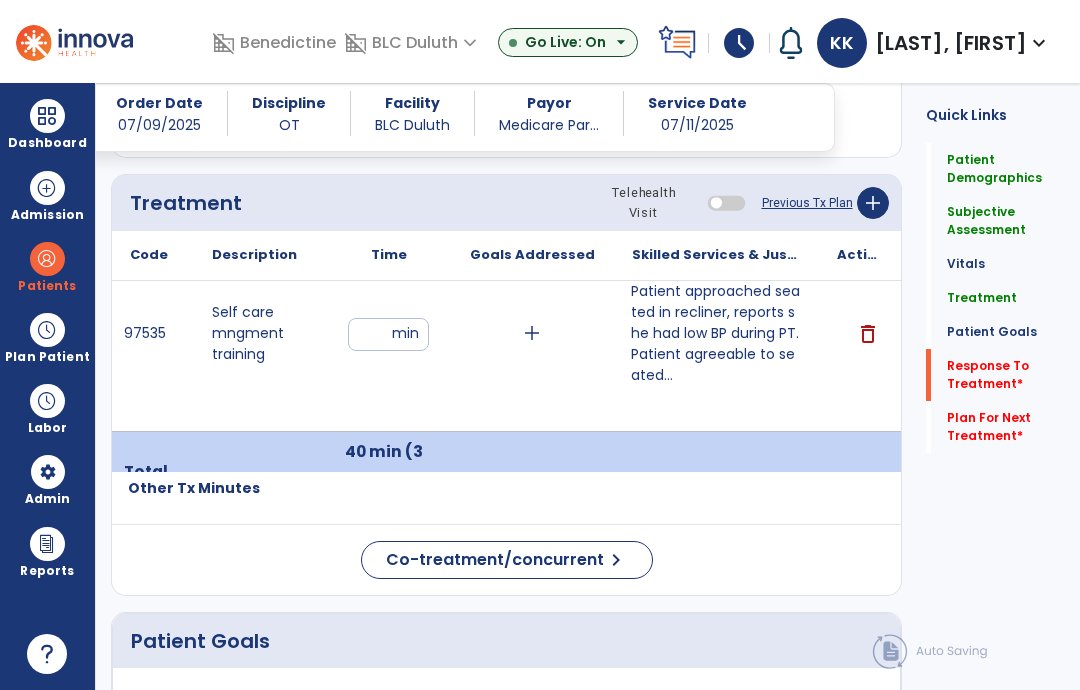 click on "Response To Treatment   *" 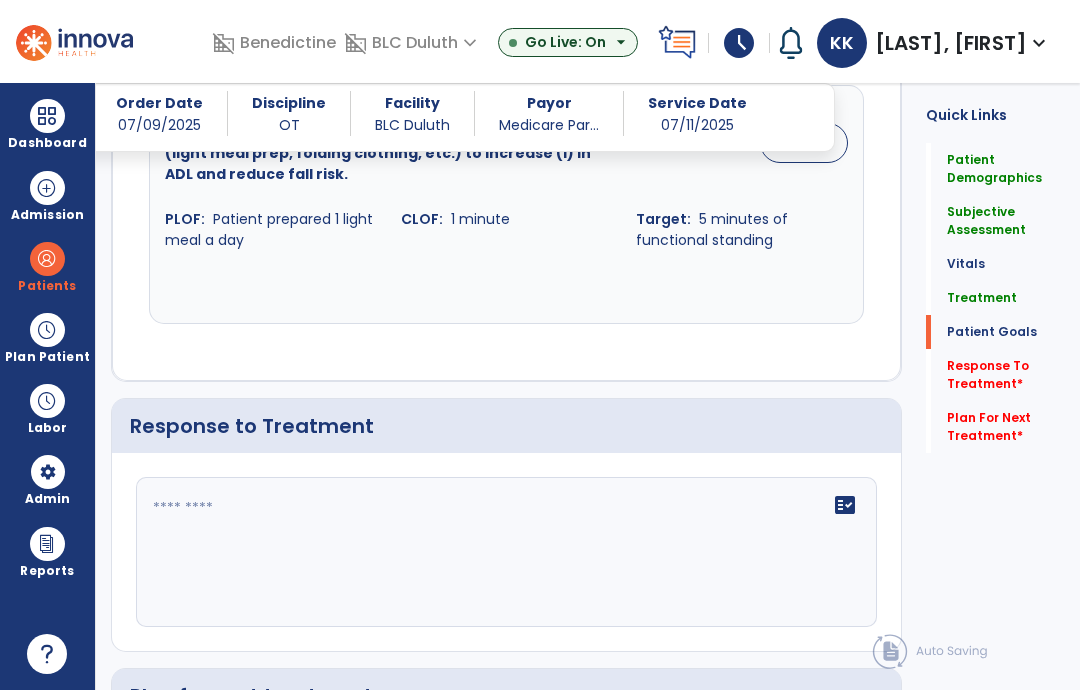 scroll, scrollTop: 3325, scrollLeft: 0, axis: vertical 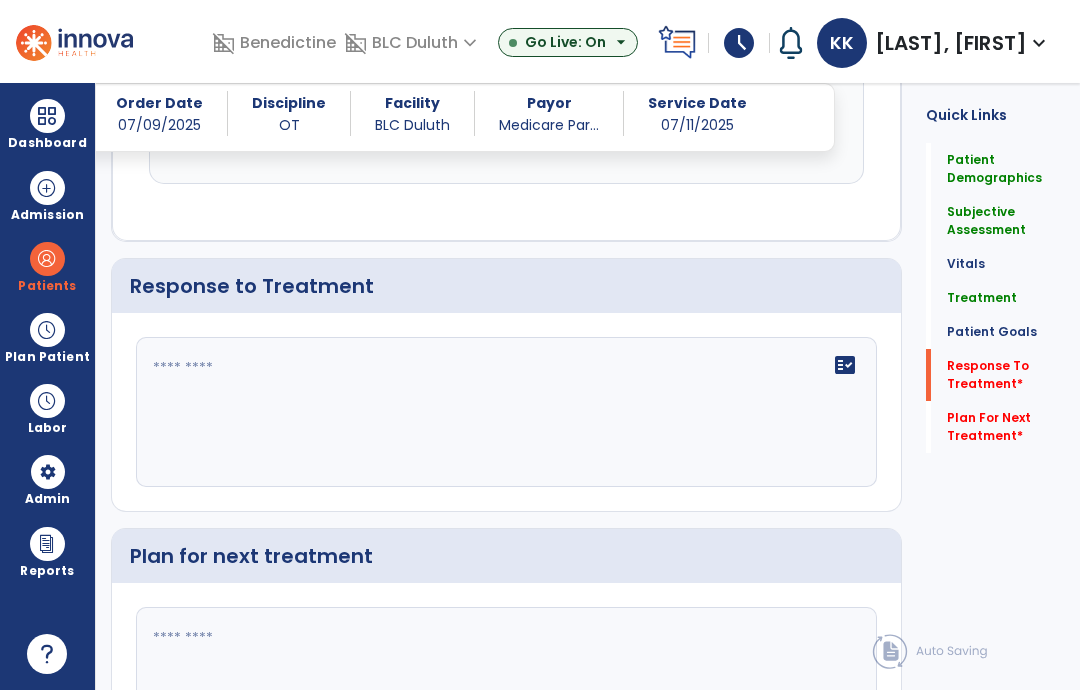 click on "fact_check" 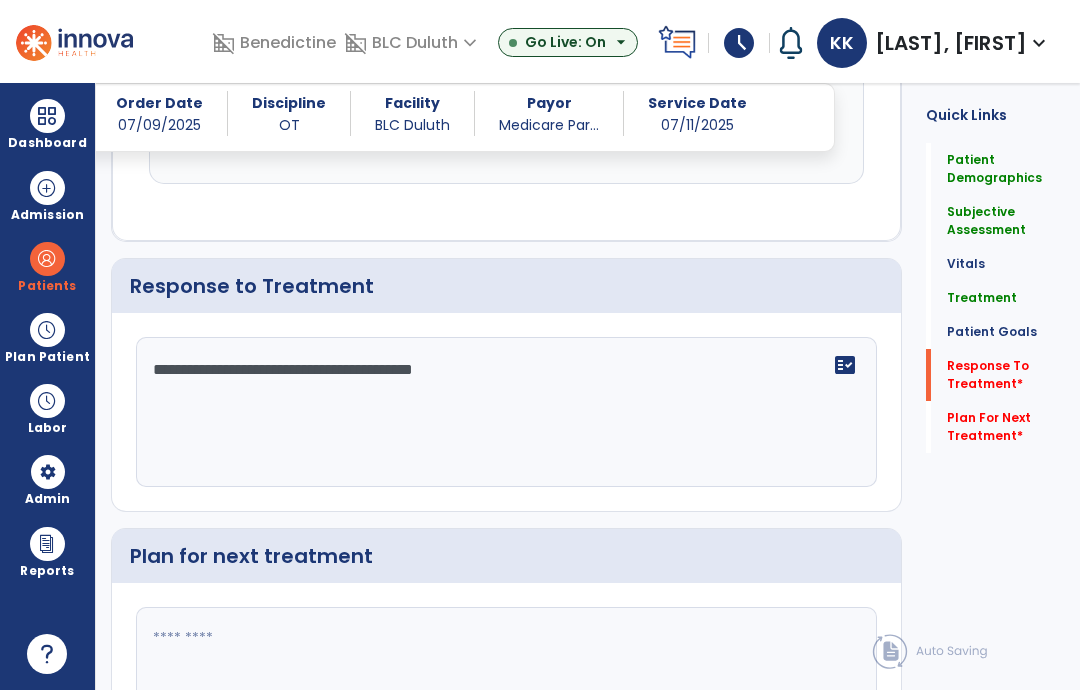 type on "**********" 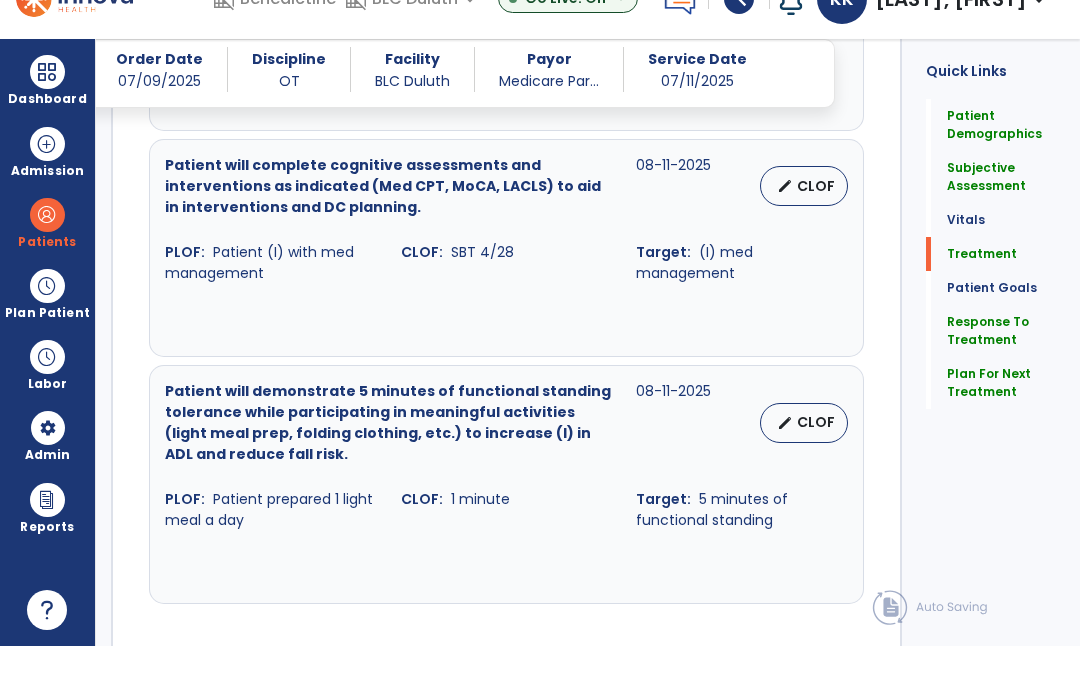 type on "**********" 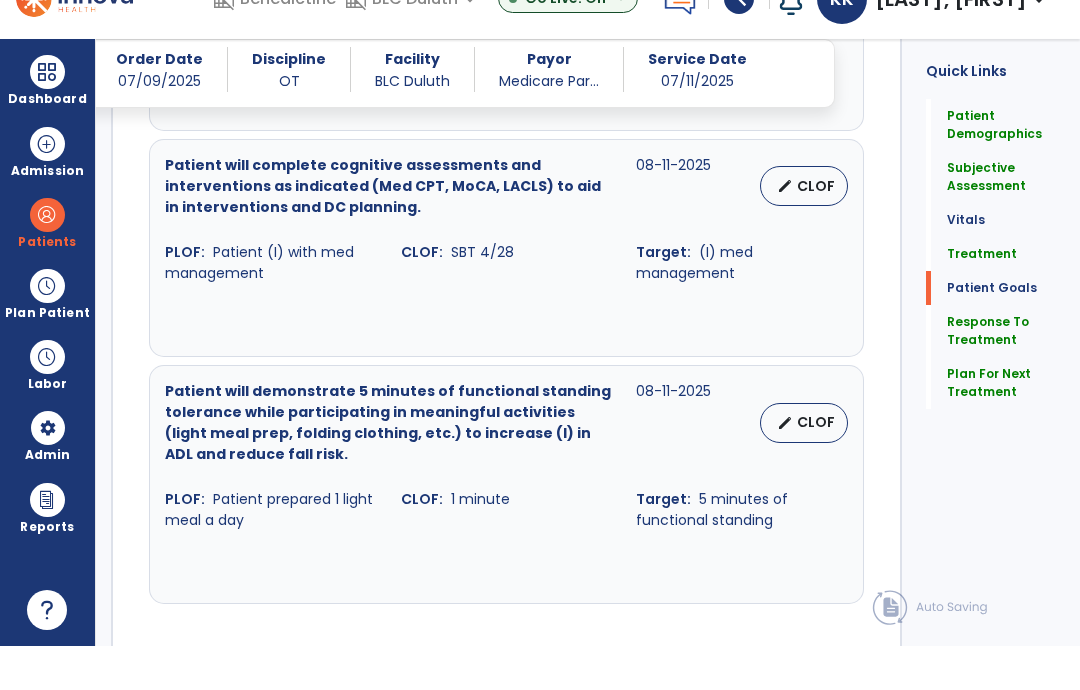 scroll, scrollTop: 1395, scrollLeft: 0, axis: vertical 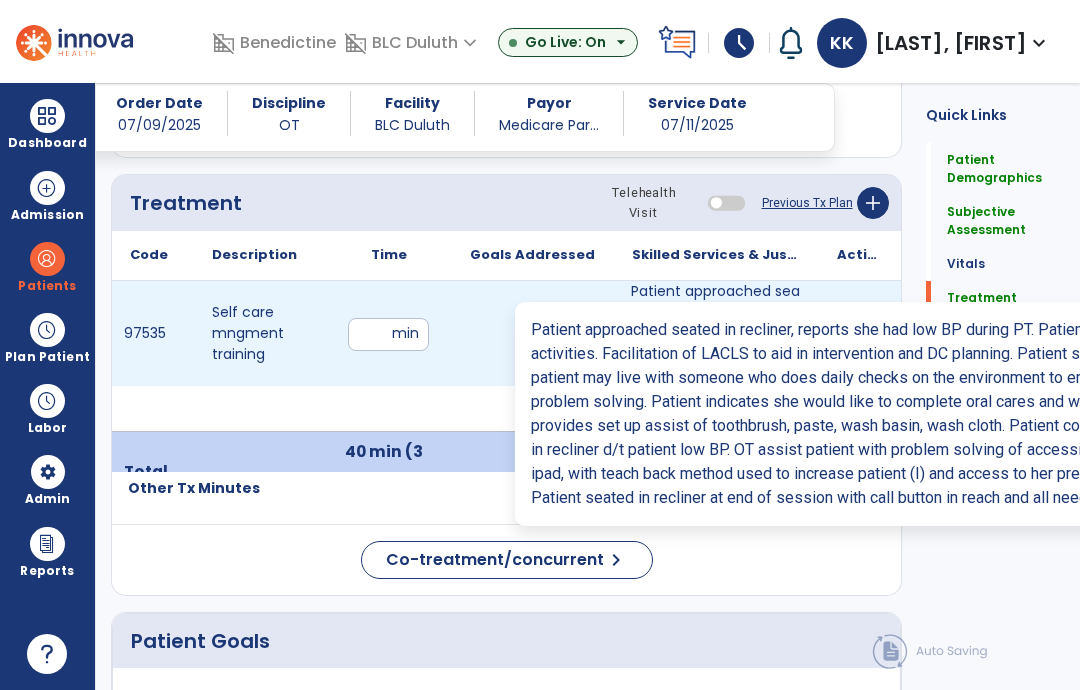 click on "Patient approached seated in recliner, reports she had low BP during PT. Patient agreeable to seated..." at bounding box center [716, 333] 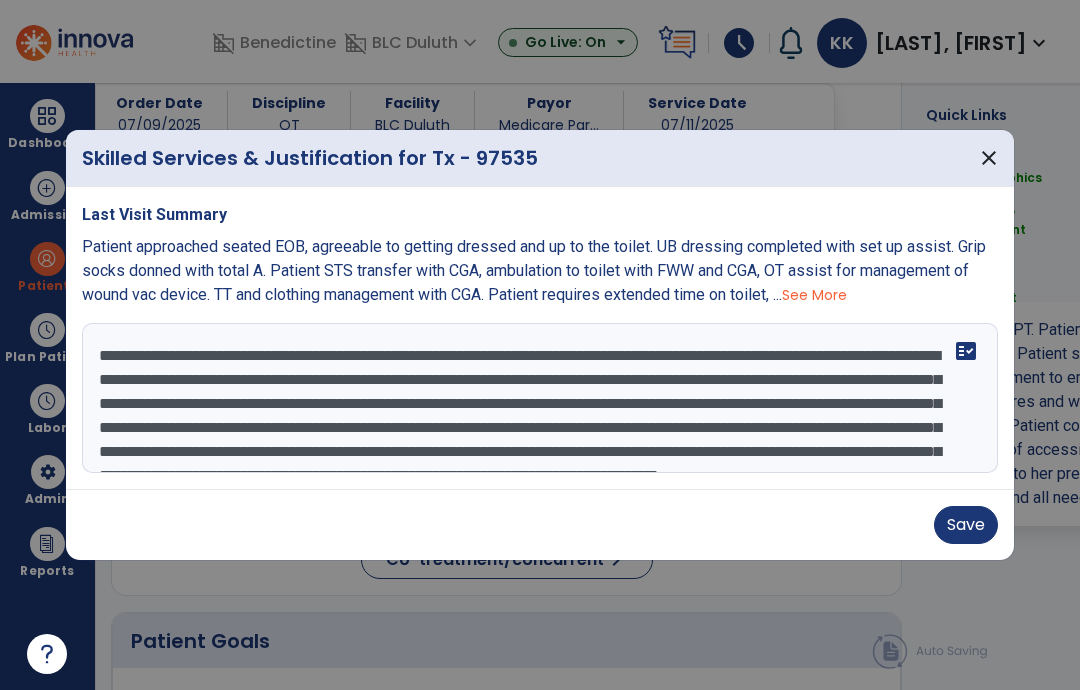 scroll, scrollTop: 77, scrollLeft: 0, axis: vertical 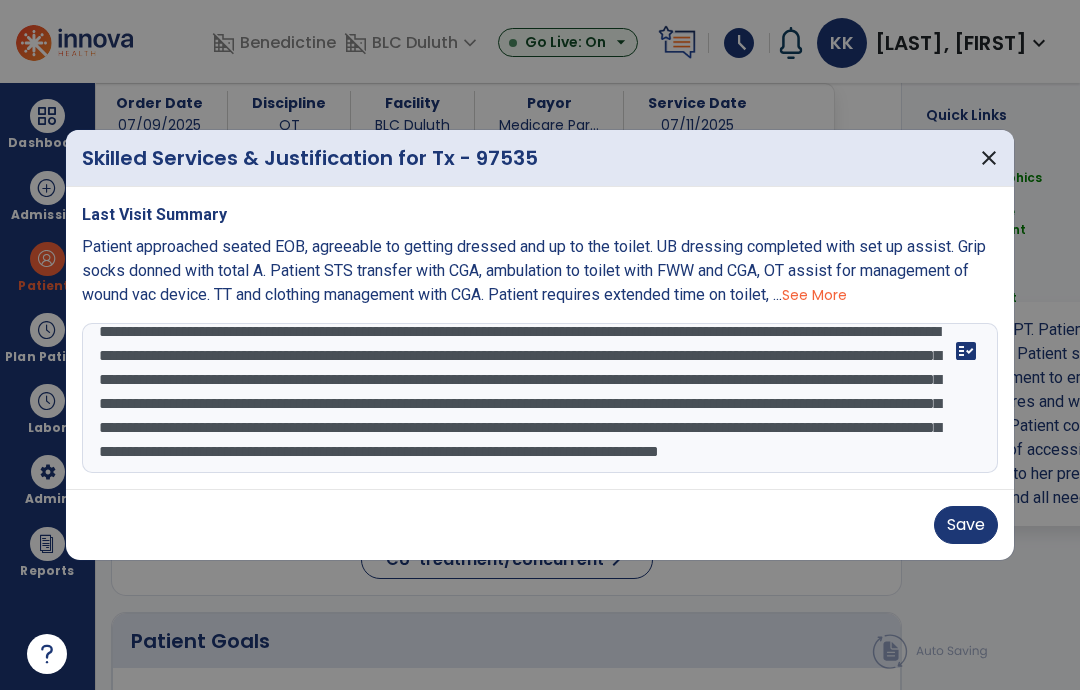 click on "Save" at bounding box center (966, 525) 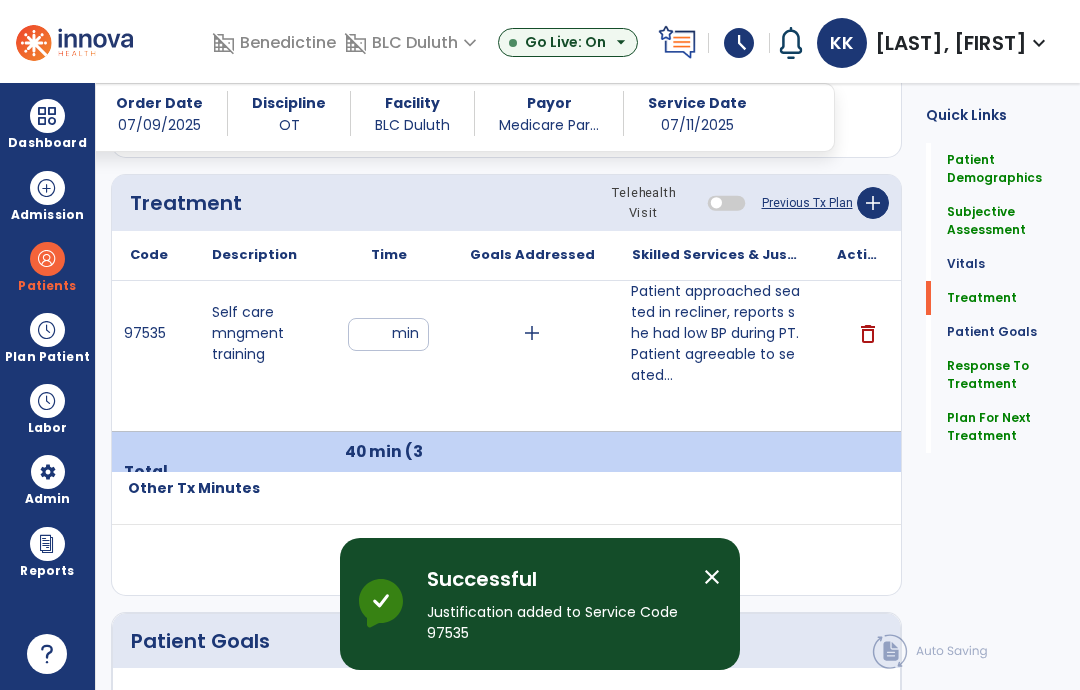 click on "**" at bounding box center [388, 334] 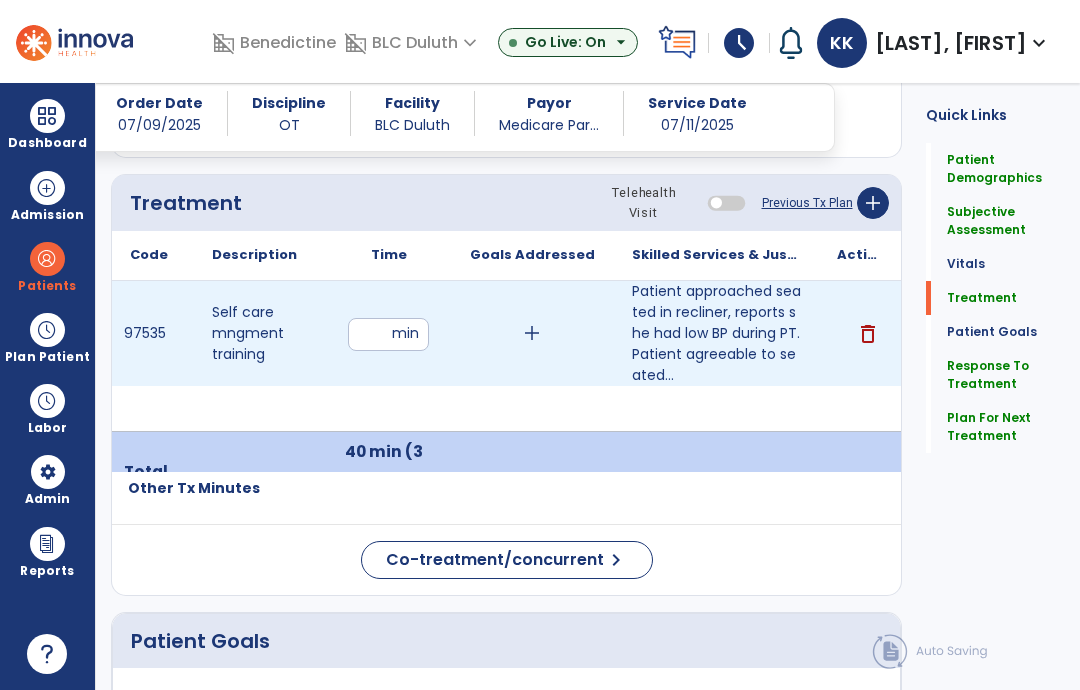 type on "*" 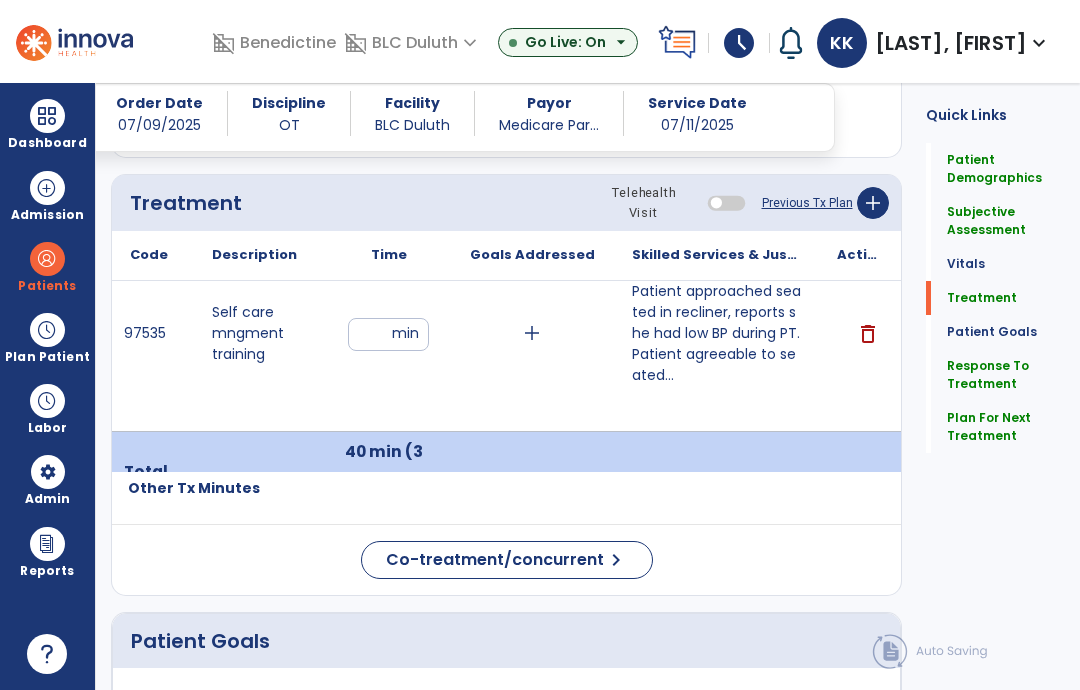 click on "Quick Links  Patient Demographics   Patient Demographics   Subjective Assessment   Subjective Assessment   Vitals   Vitals   Treatment   Treatment   Patient Goals   Patient Goals   Response To Treatment   Response To Treatment   Plan For Next Treatment   Plan For Next Treatment" 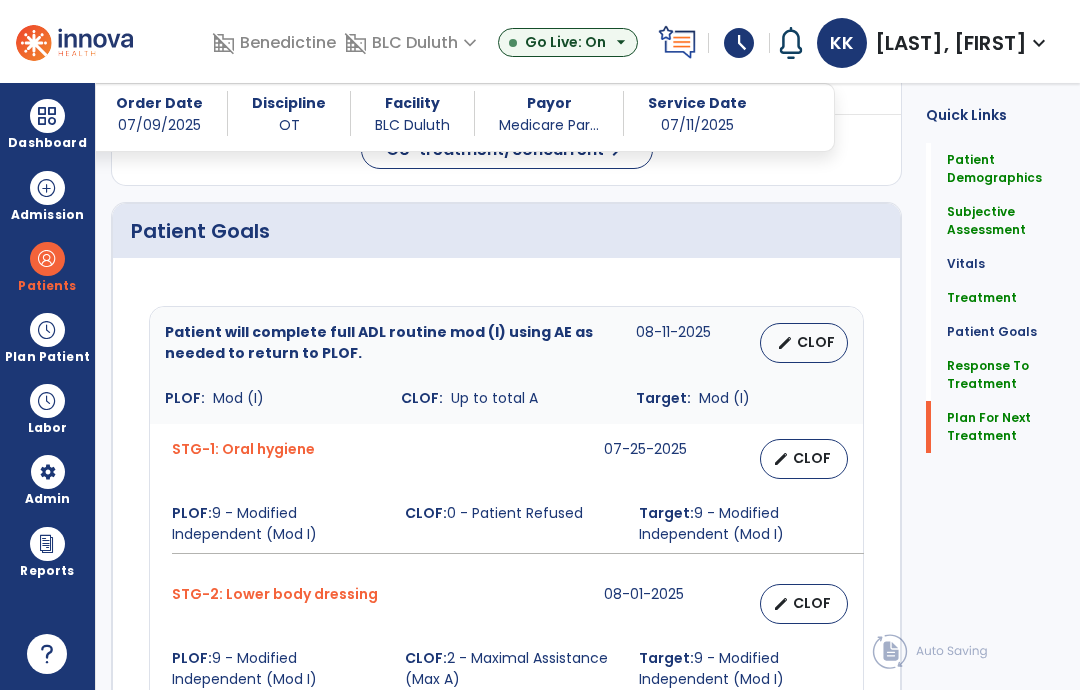 click on "Plan For Next Treatment" 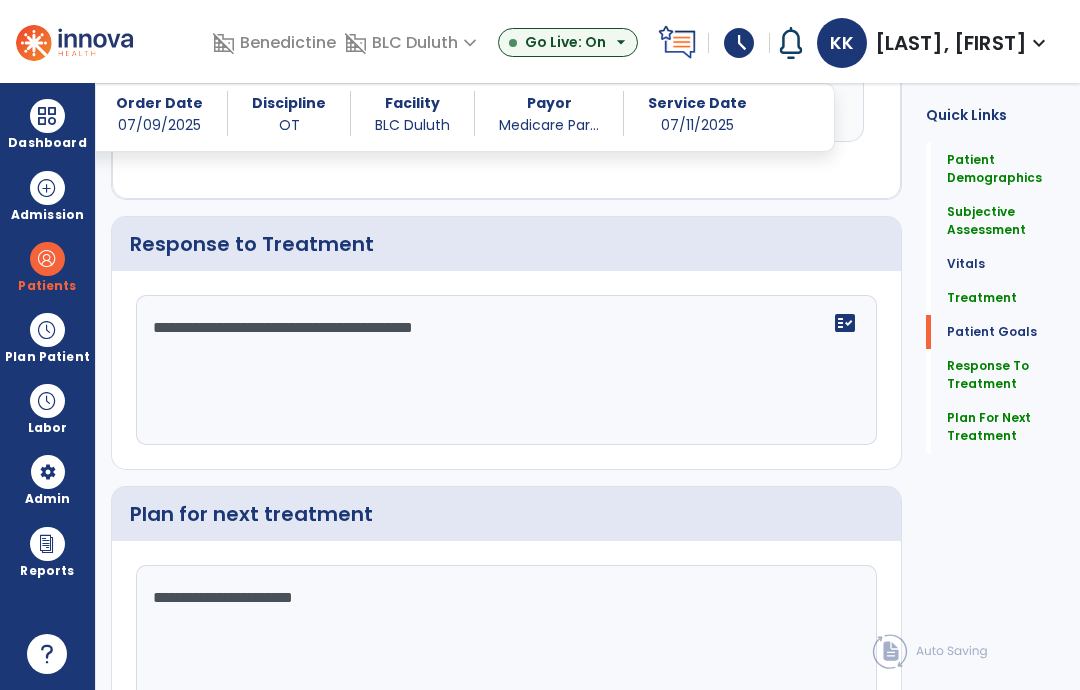 scroll, scrollTop: 3484, scrollLeft: 0, axis: vertical 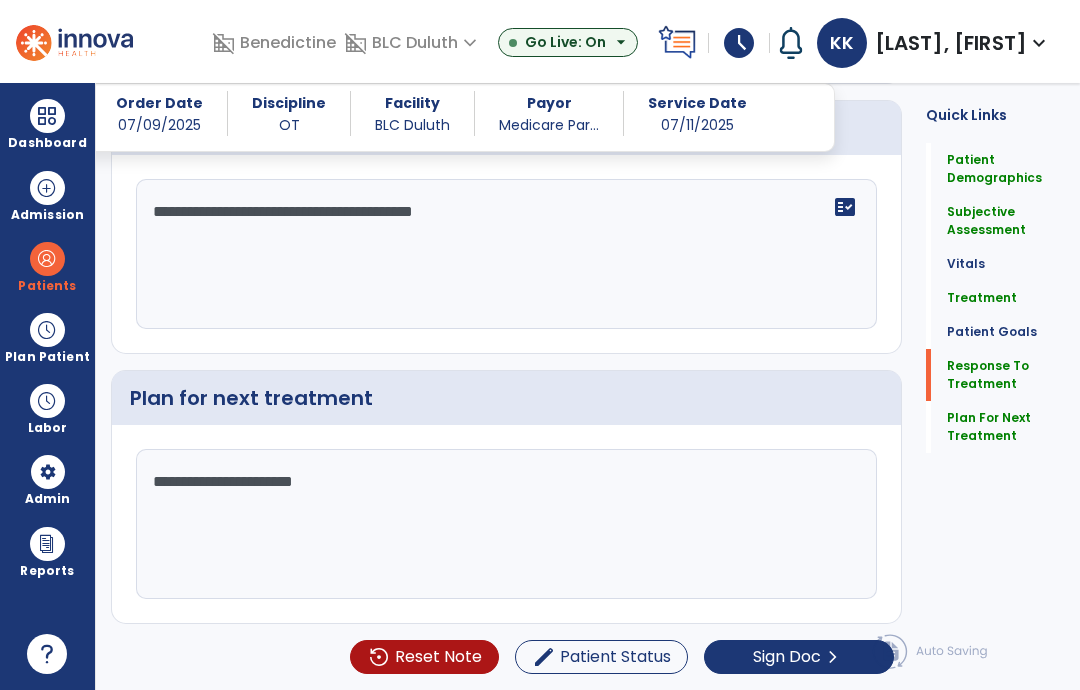 click on "Sign Doc" 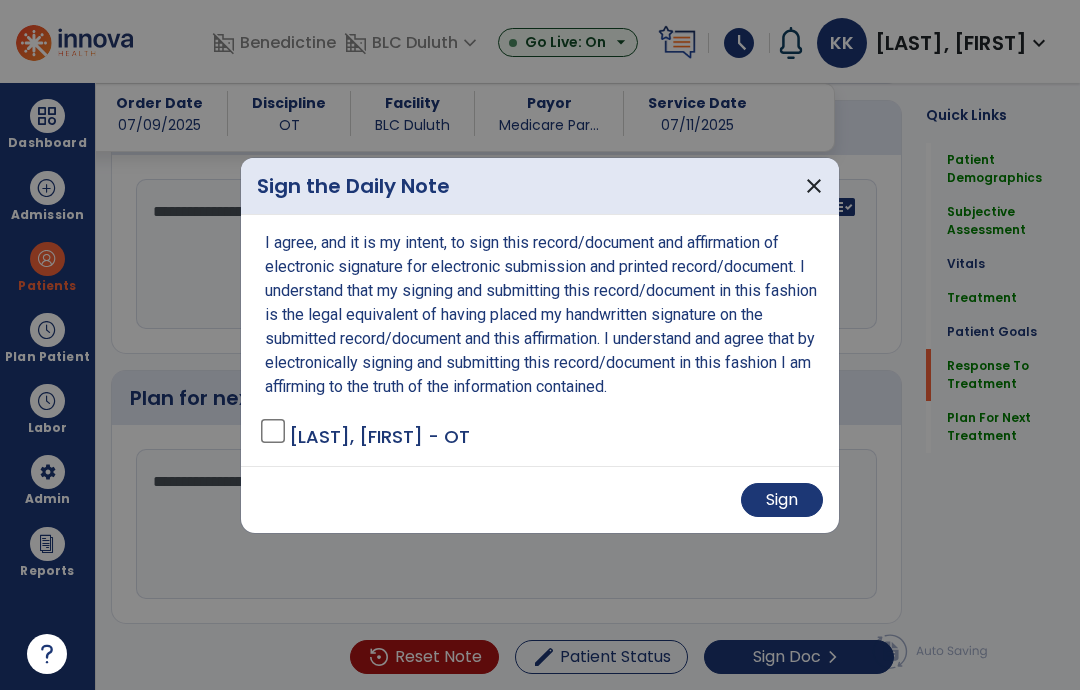 click on "Sign" at bounding box center (782, 500) 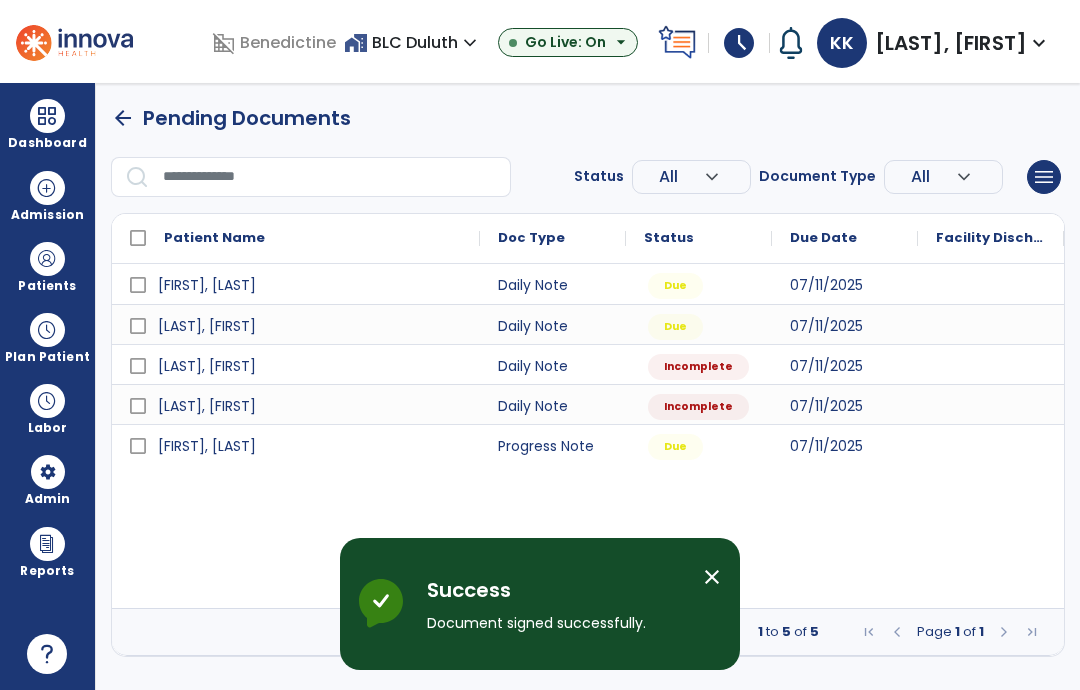 scroll, scrollTop: 0, scrollLeft: 0, axis: both 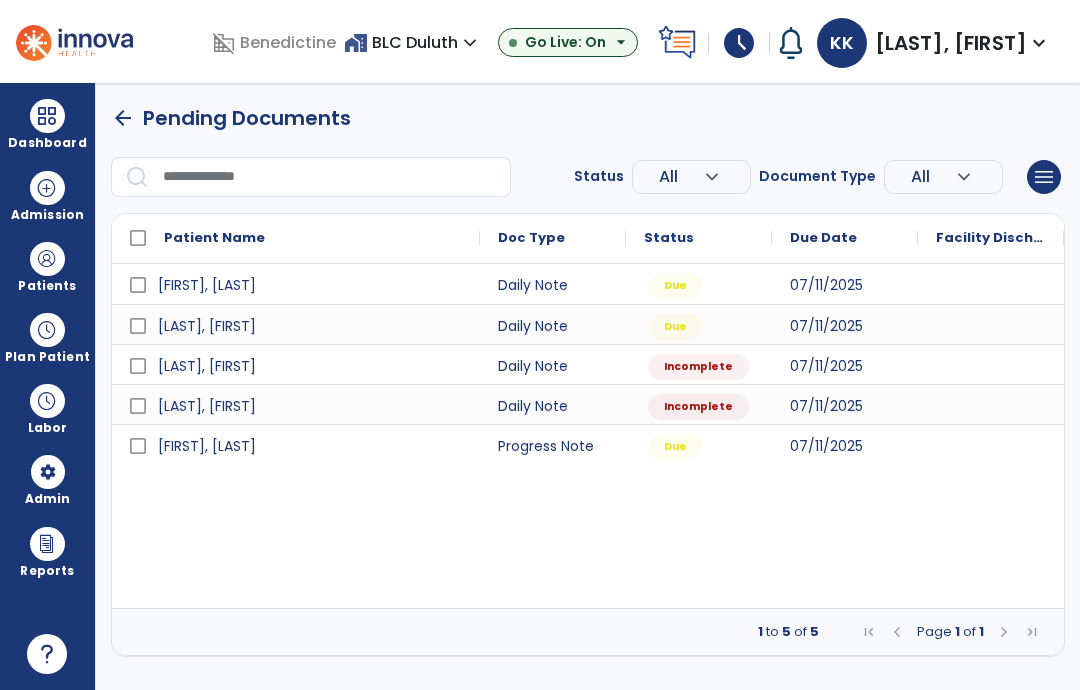 click on "Dashboard" at bounding box center (47, 124) 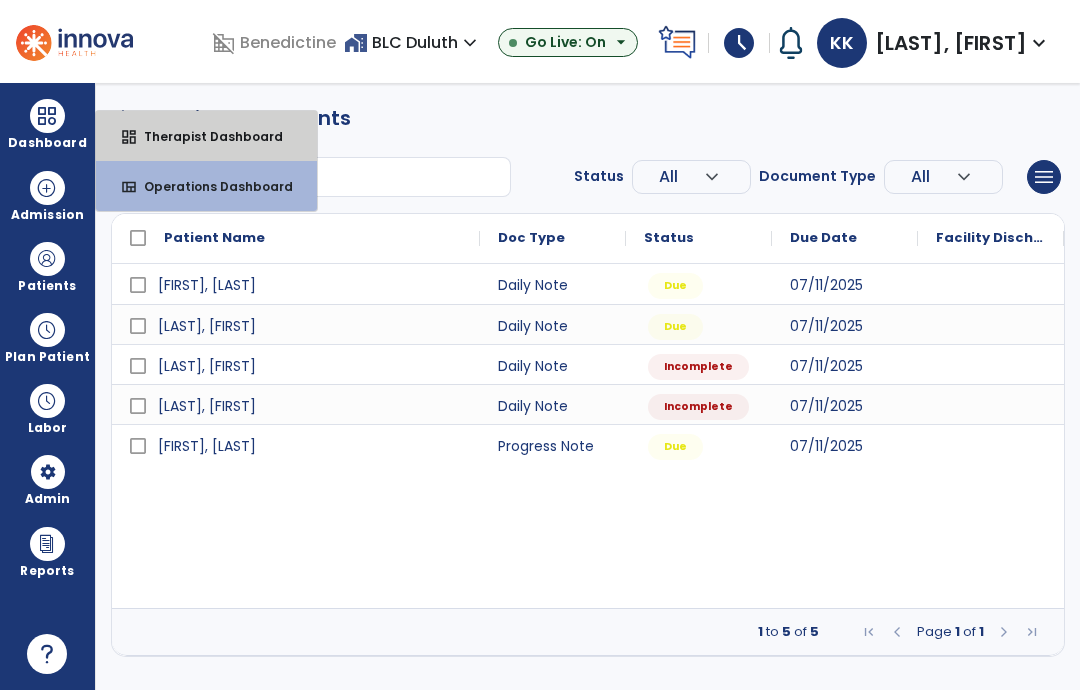 click on "Therapist Dashboard" at bounding box center [205, 136] 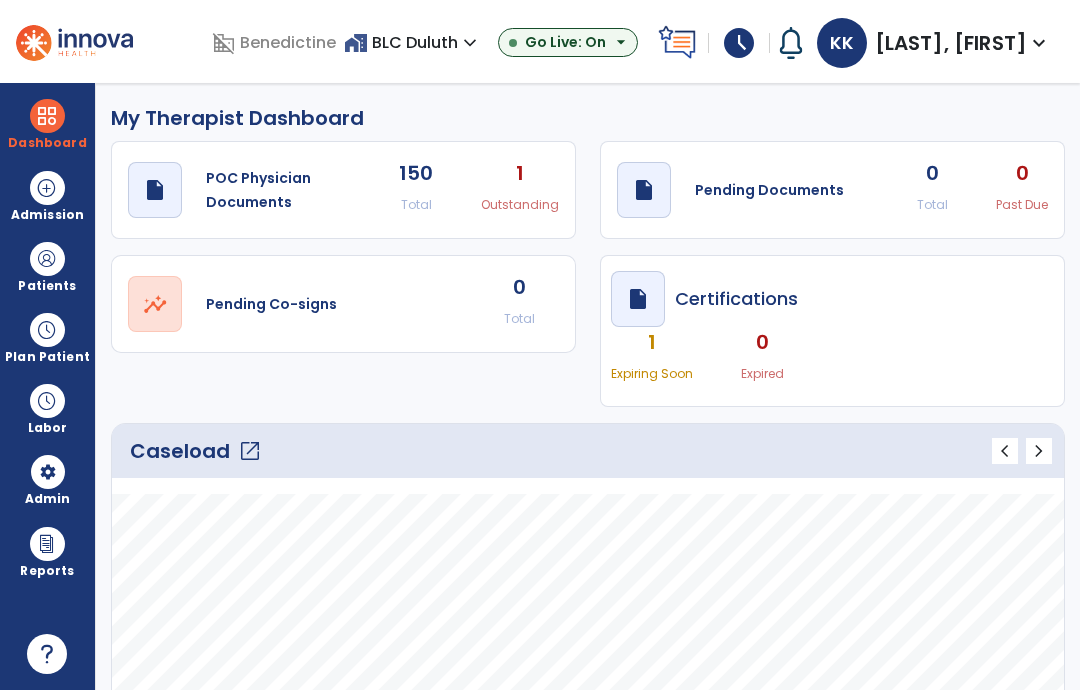 click on "Patients" at bounding box center (47, 286) 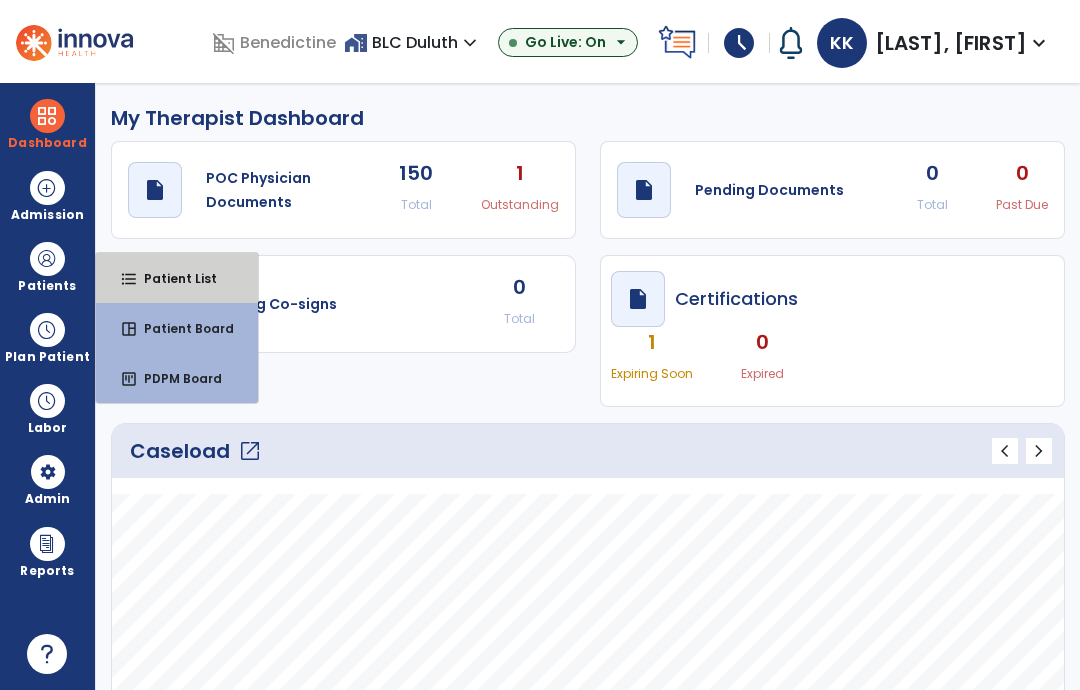 click on "Patient List" at bounding box center [172, 278] 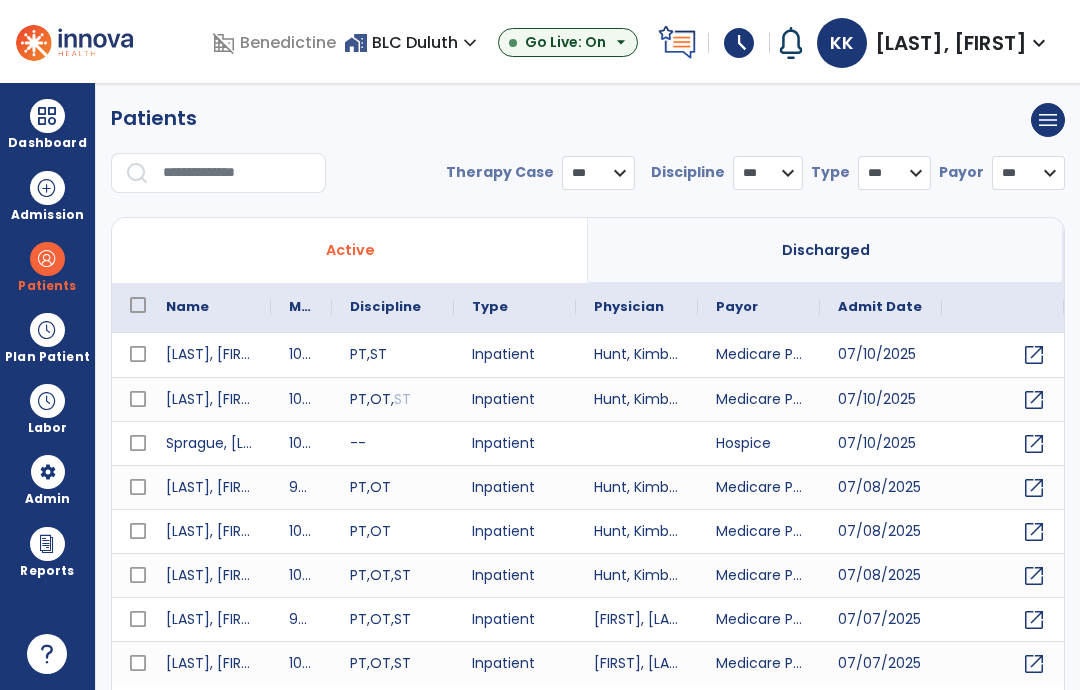 select on "***" 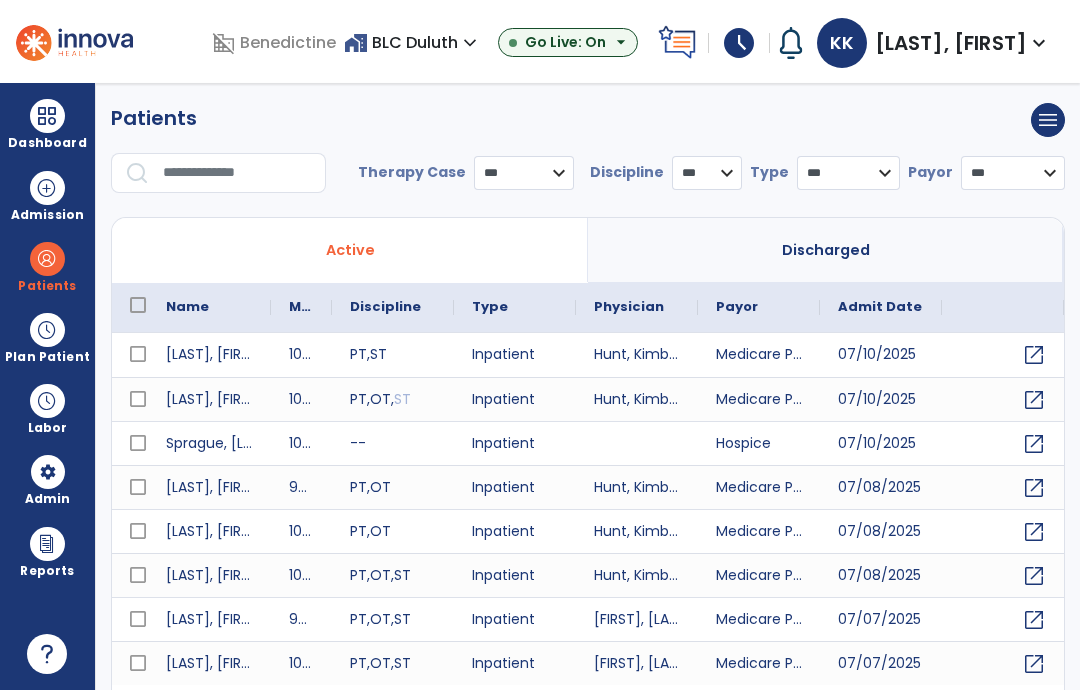 click at bounding box center (237, 173) 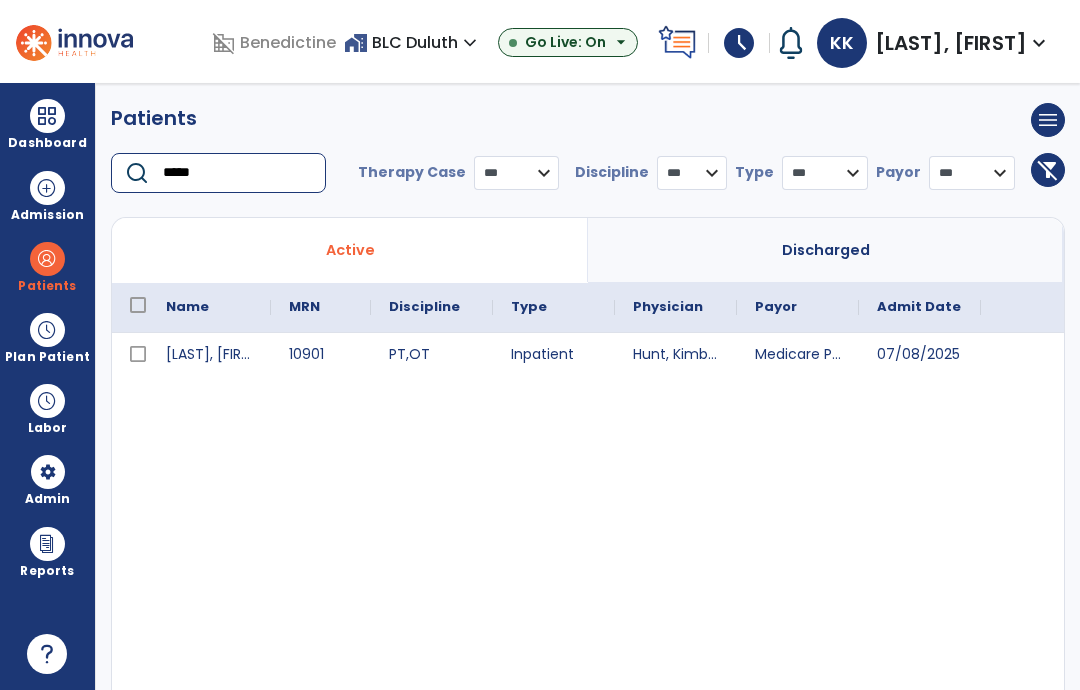 type on "*****" 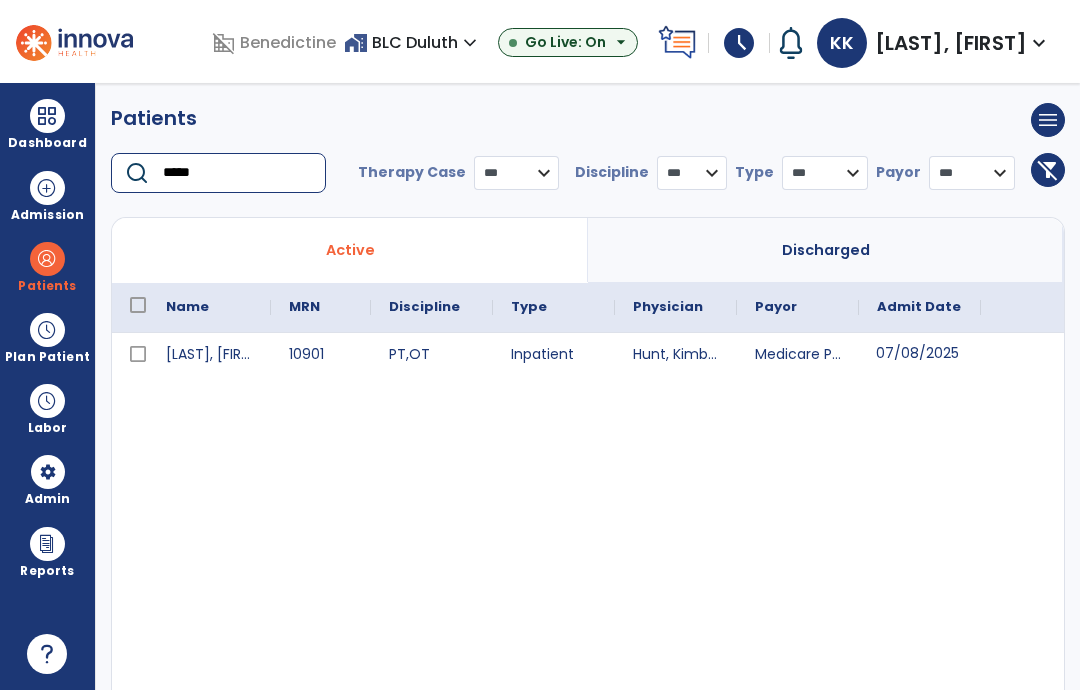 click on "07/08/2025" at bounding box center (920, 355) 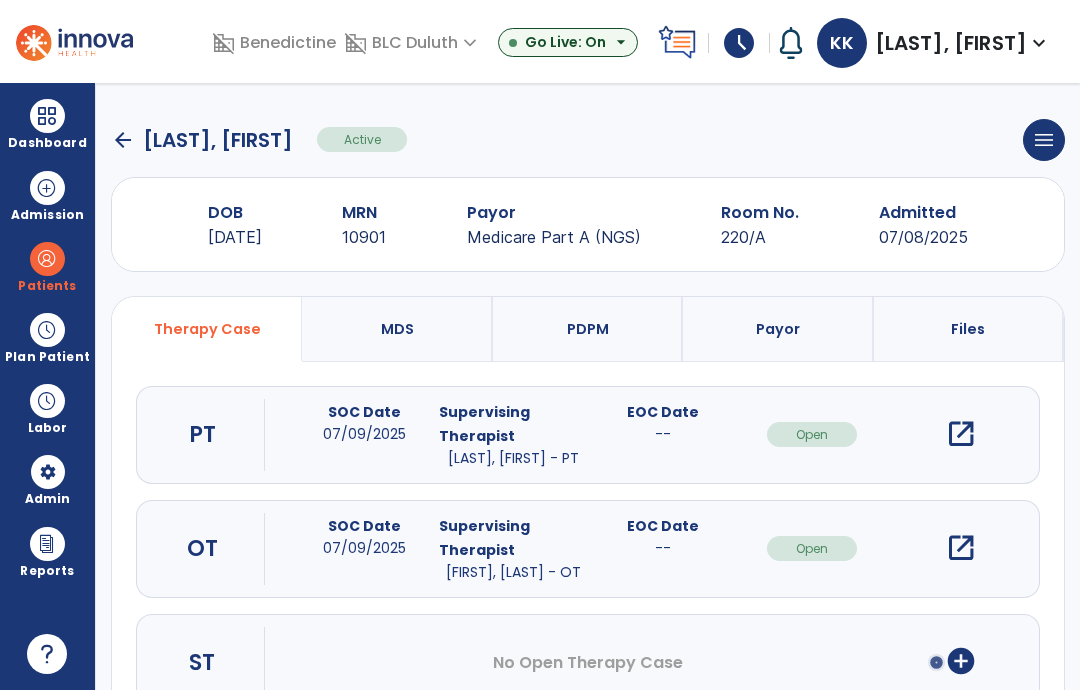click on "open_in_new" at bounding box center [961, 548] 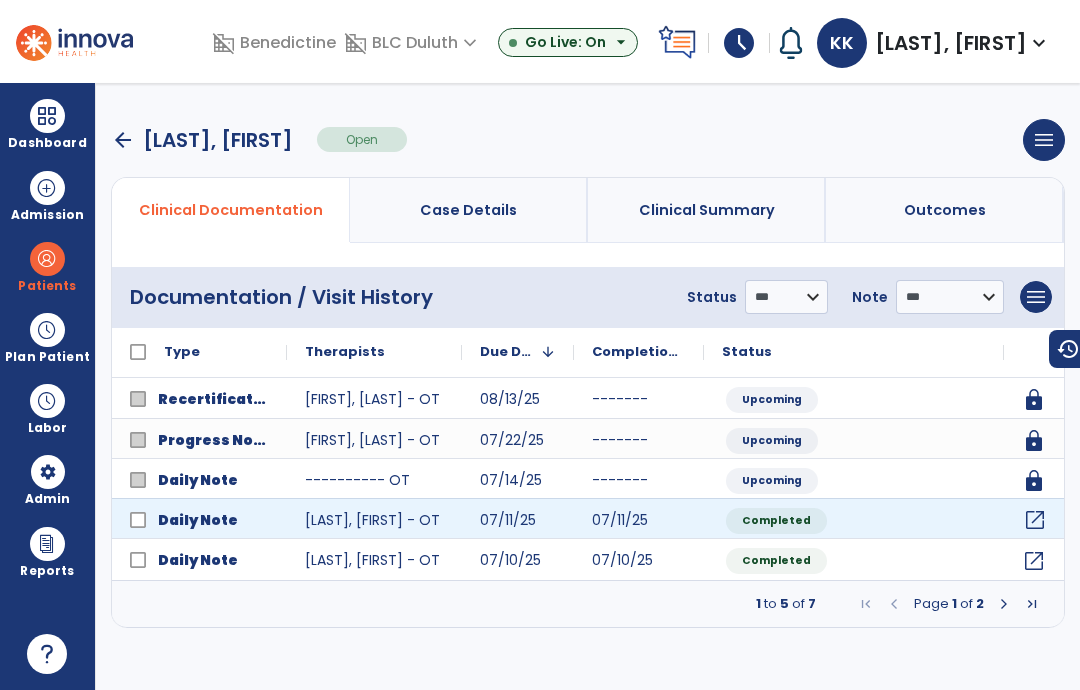 click on "open_in_new" 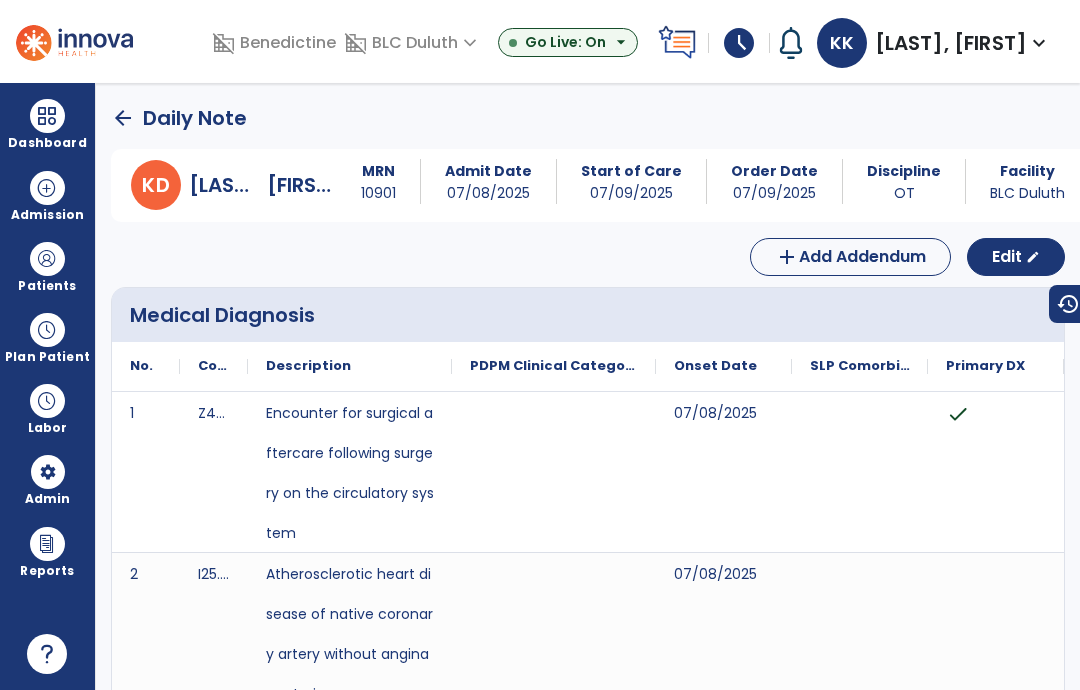 click on "Edit  edit" 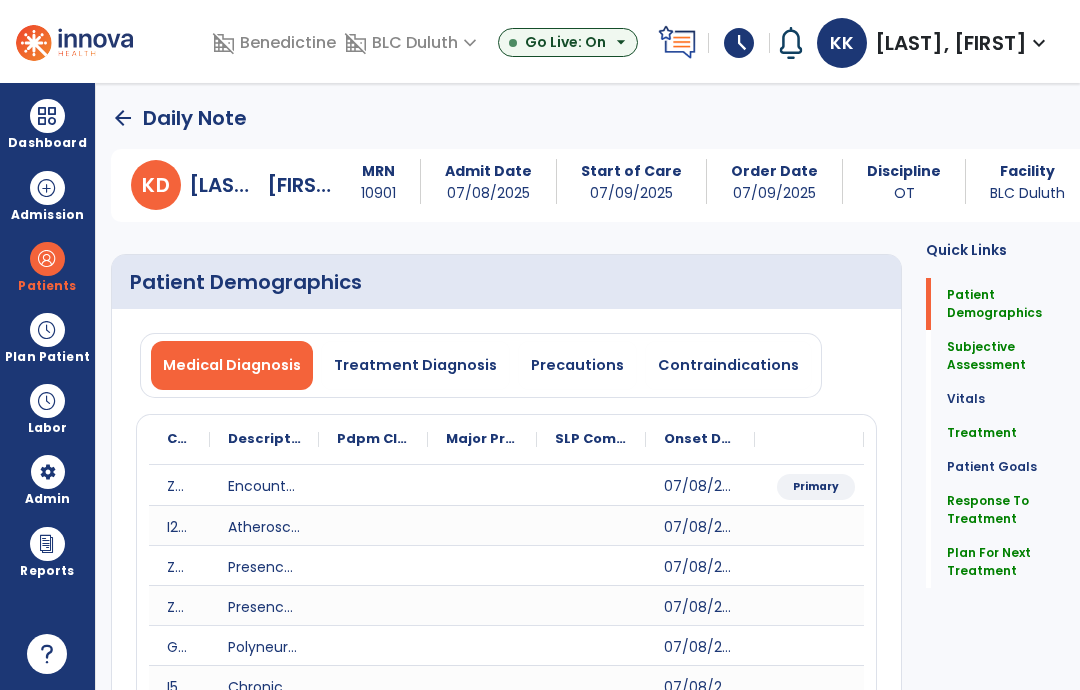 click on "Patient Goals" 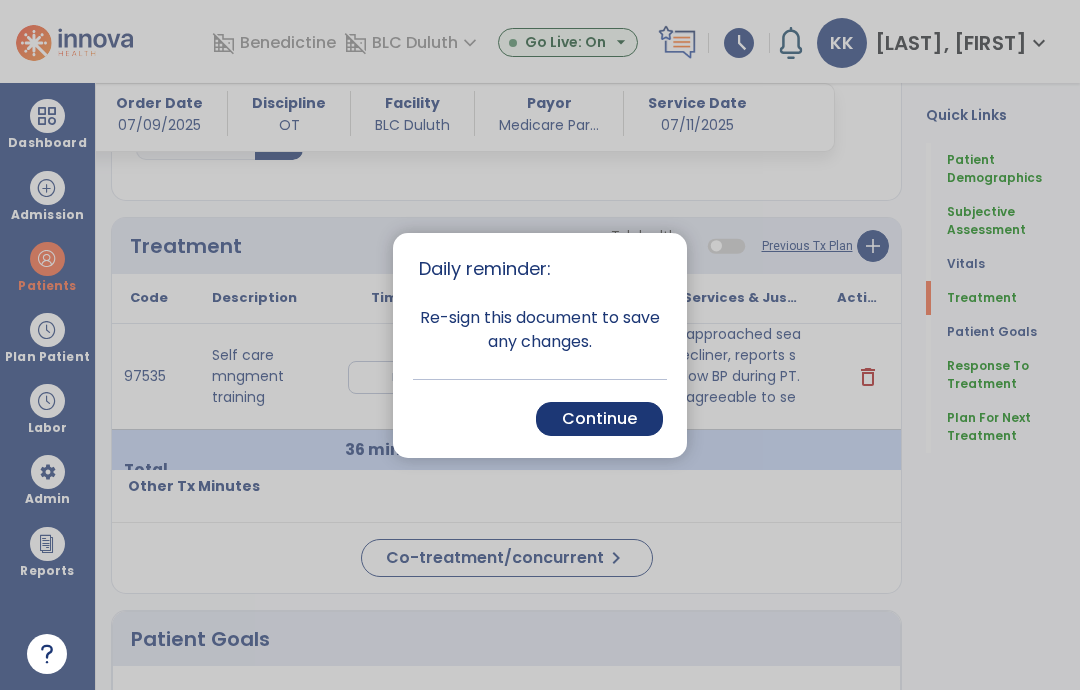 scroll, scrollTop: 1391, scrollLeft: 0, axis: vertical 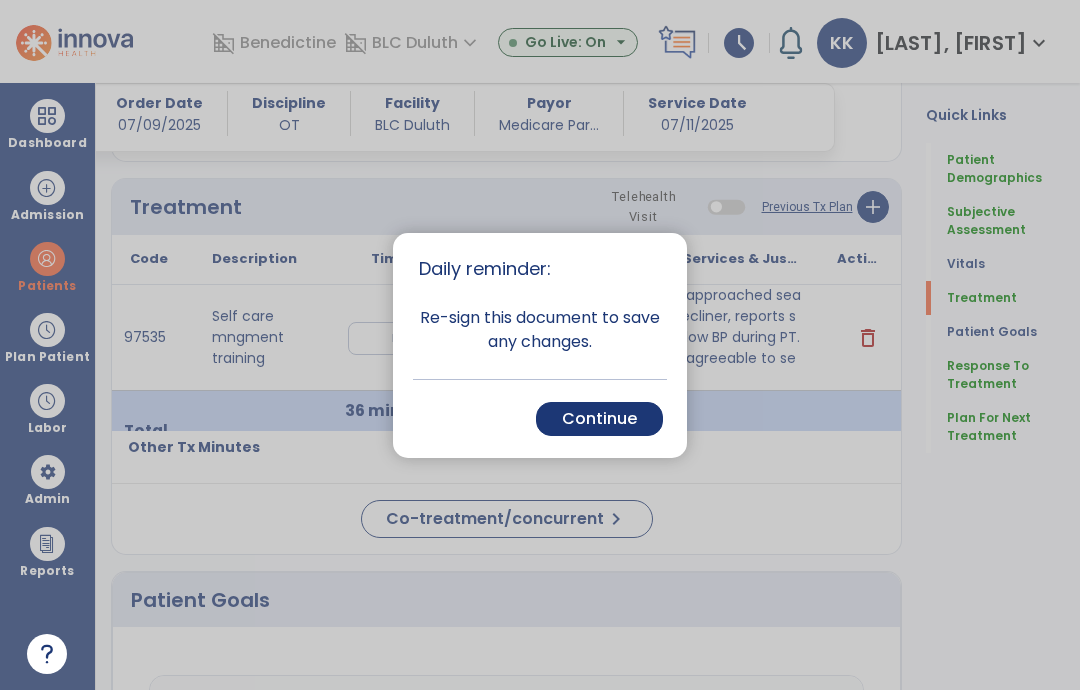 click on "Continue" at bounding box center [599, 419] 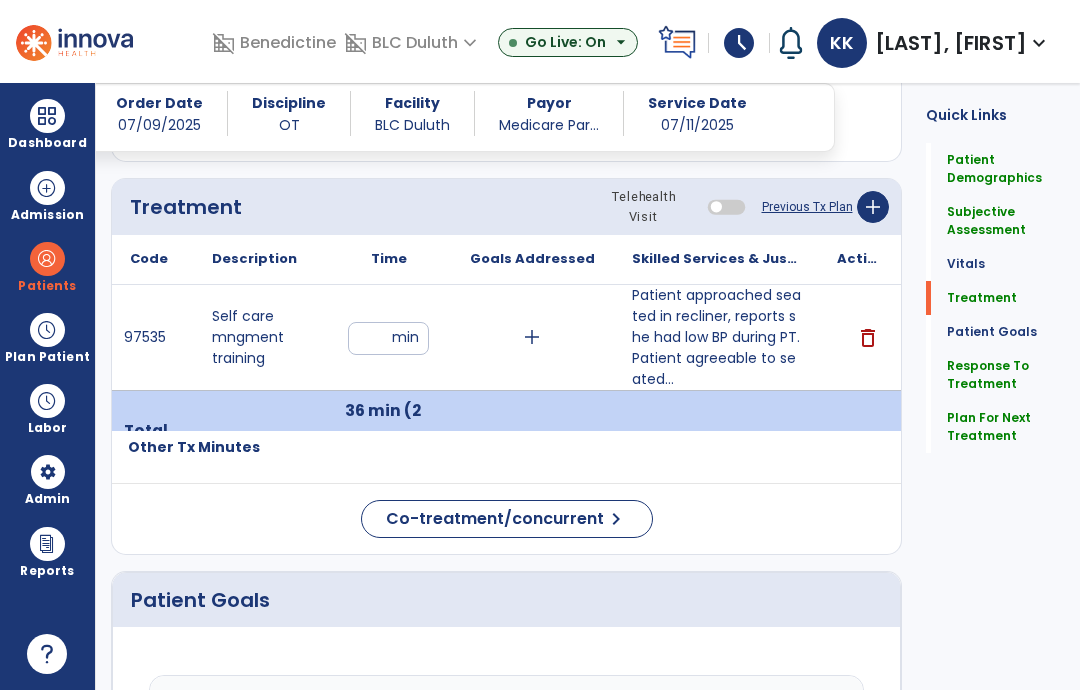 click on "**" at bounding box center [388, 338] 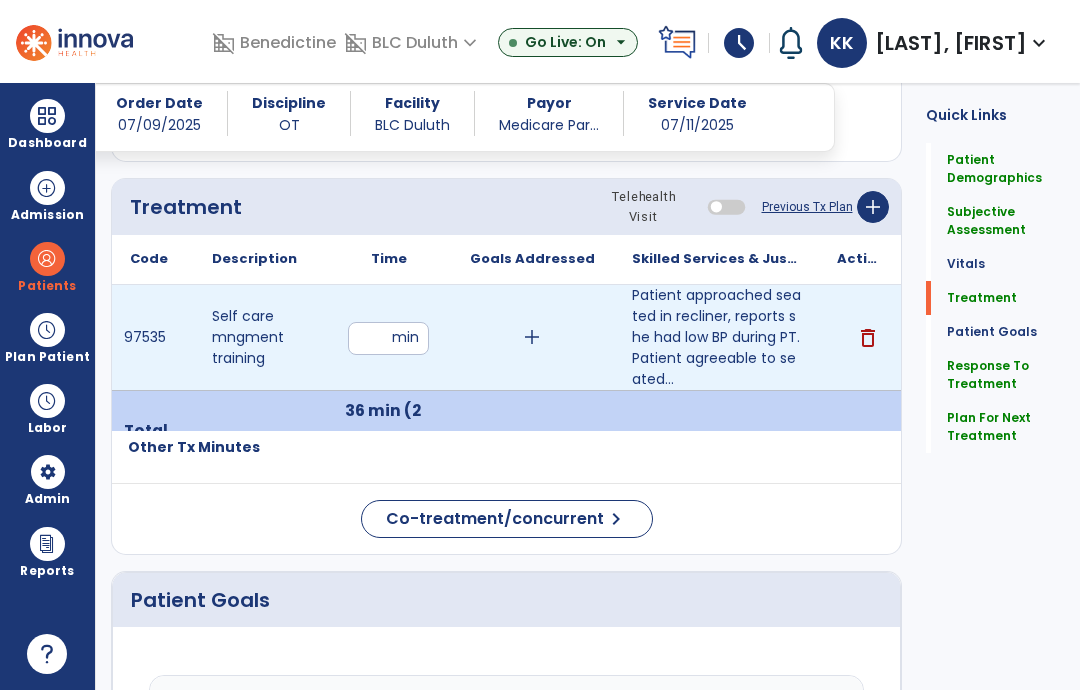 type on "**" 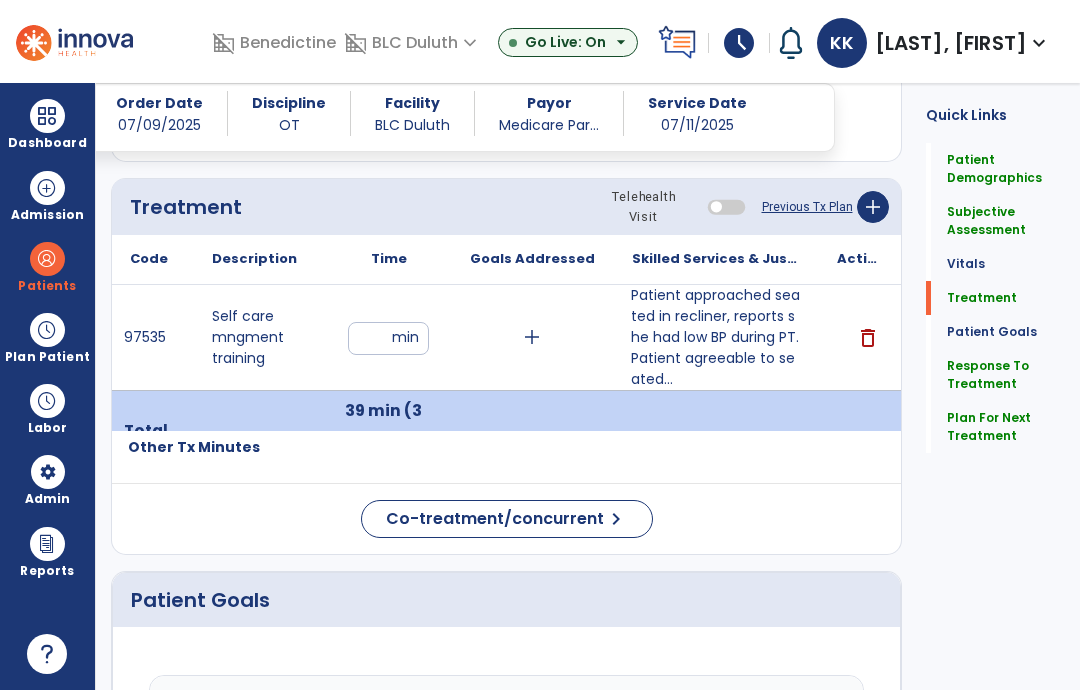 click on "Patient approached seated in recliner, reports she had low BP during PT. Patient agreeable to seated..." at bounding box center (716, 337) 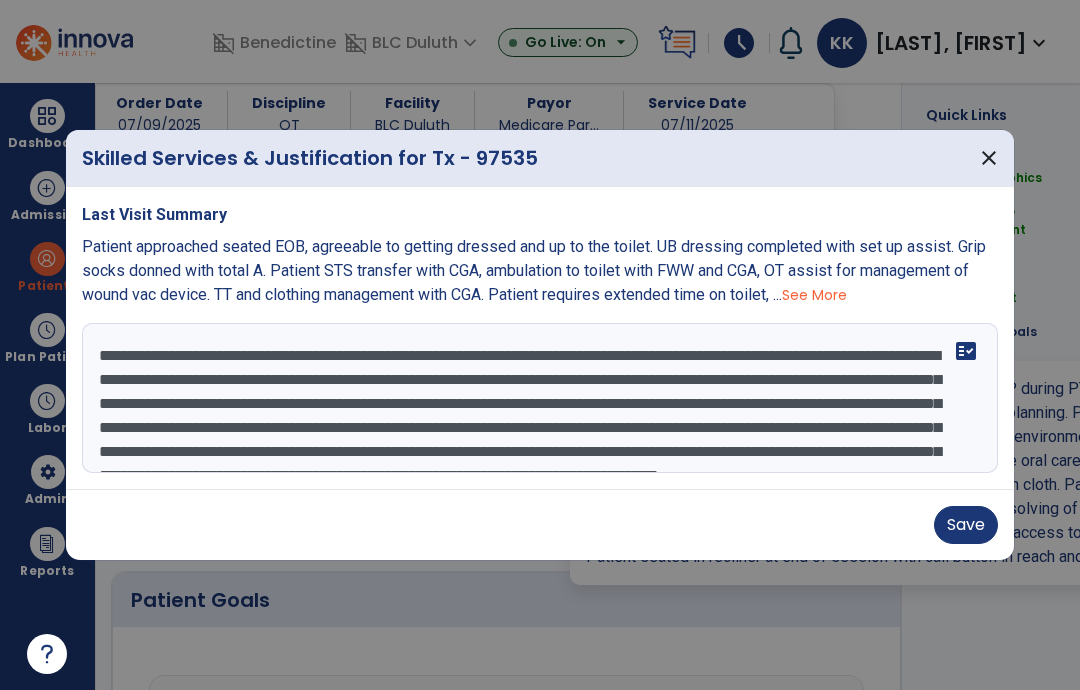 scroll, scrollTop: 145, scrollLeft: 0, axis: vertical 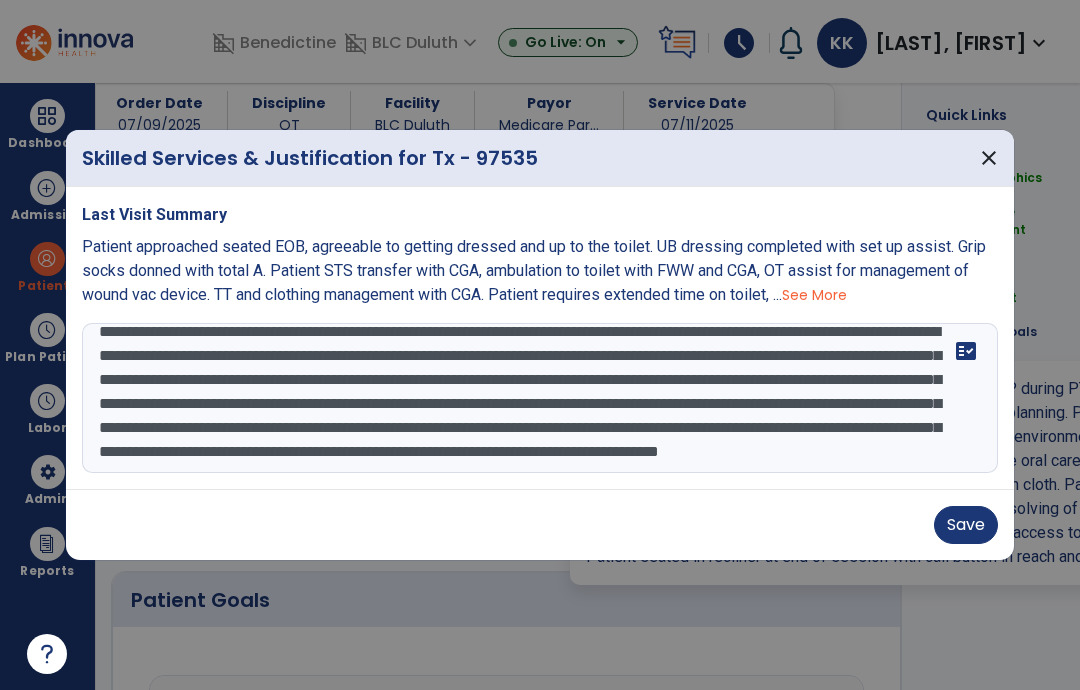 click on "**********" at bounding box center (540, 398) 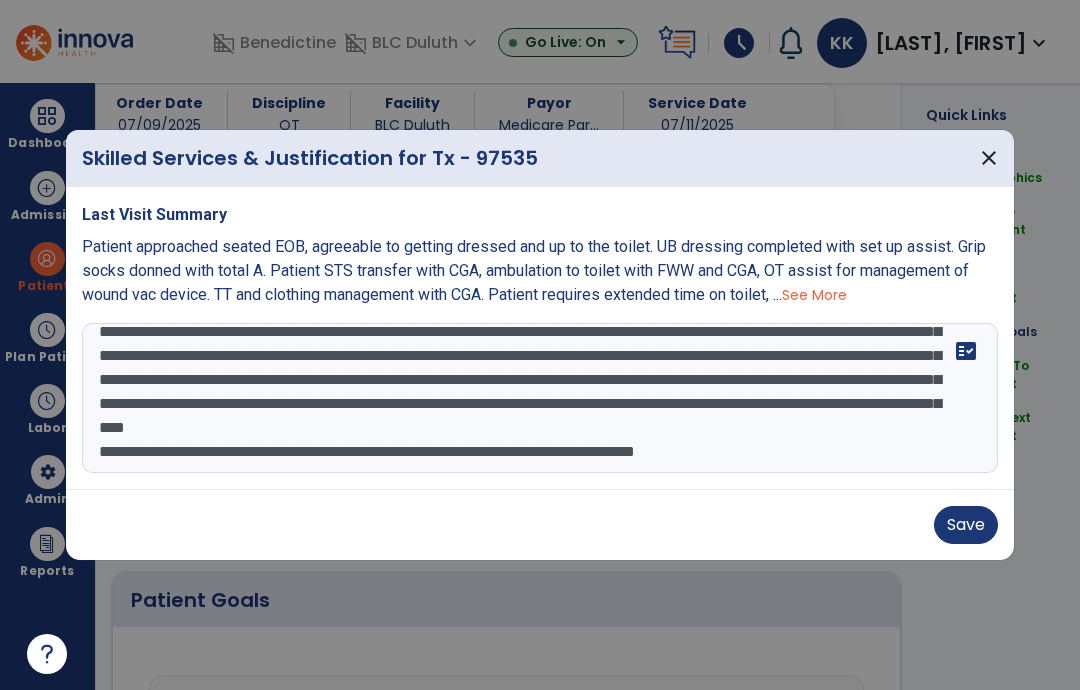 click on "**********" at bounding box center (540, 398) 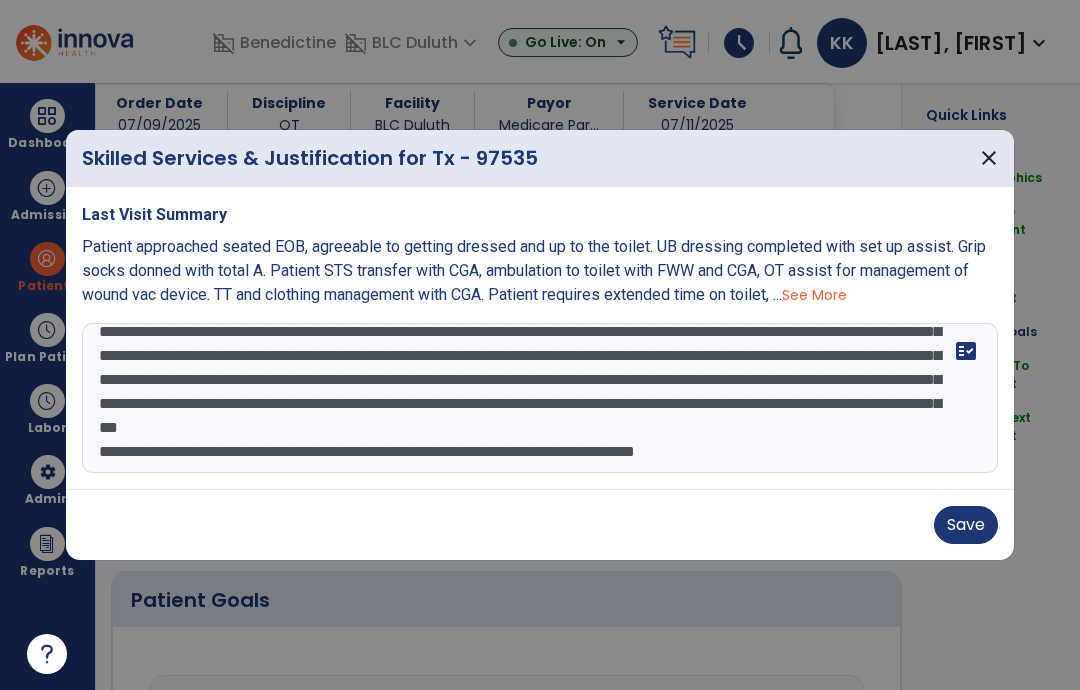 scroll, scrollTop: 87, scrollLeft: 0, axis: vertical 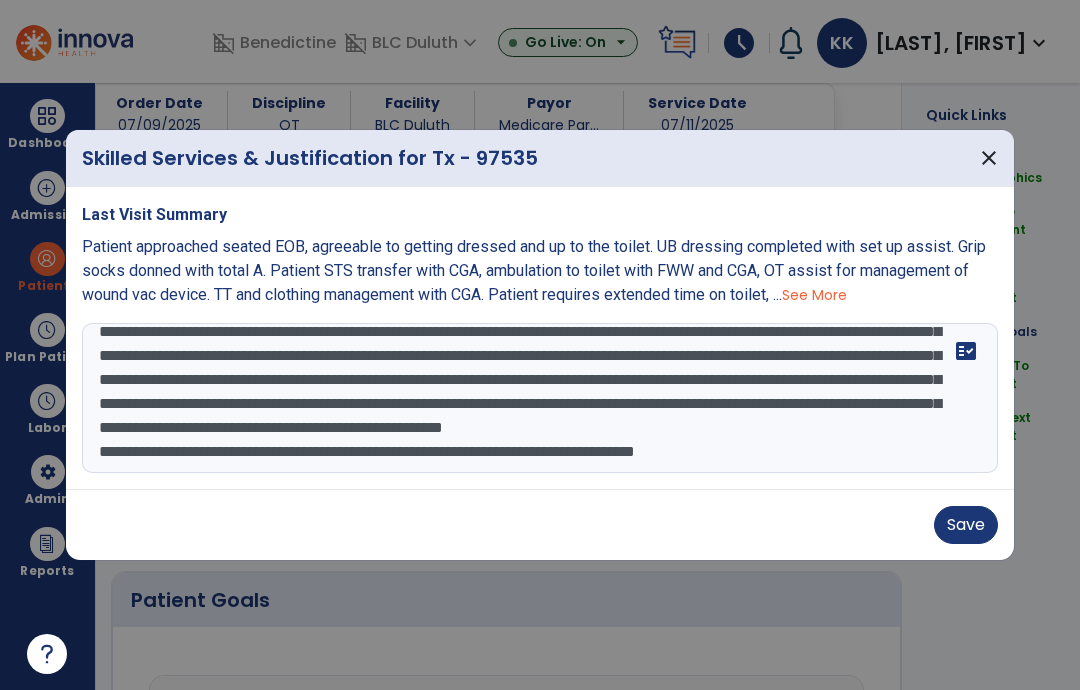 click on "**********" at bounding box center [540, 398] 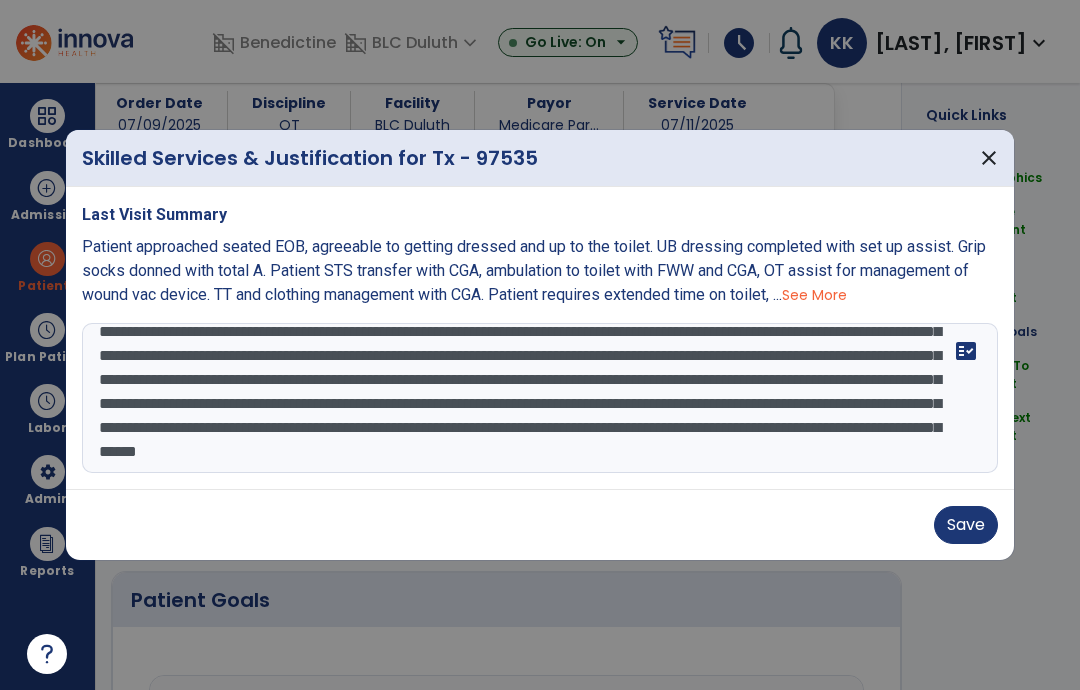 type on "**********" 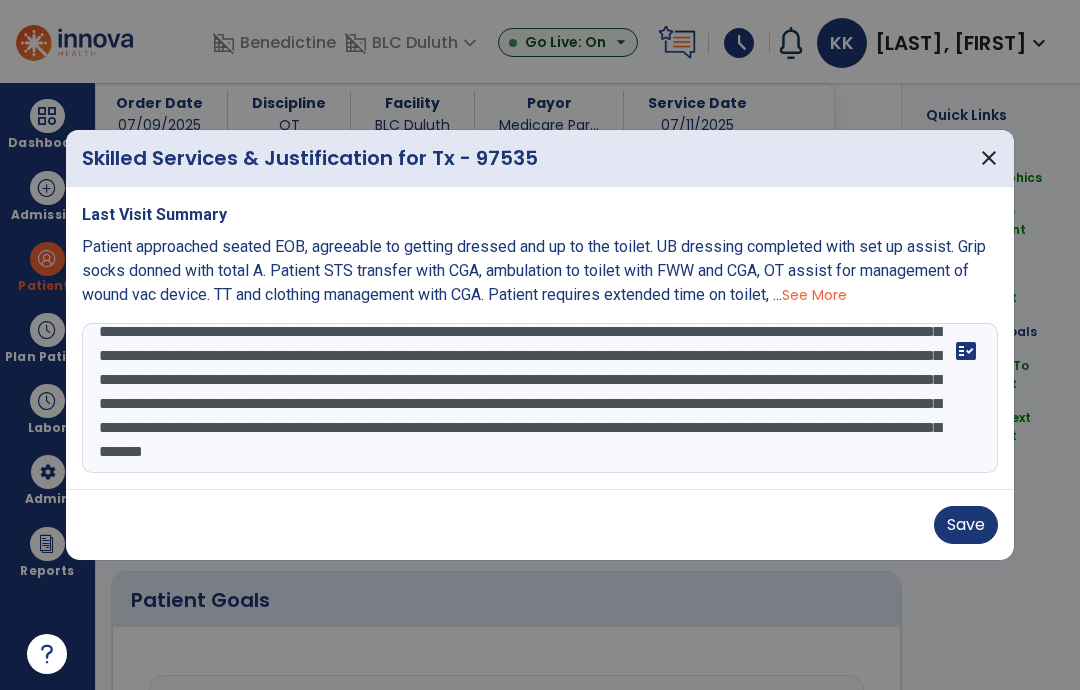 click on "Save" at bounding box center (966, 525) 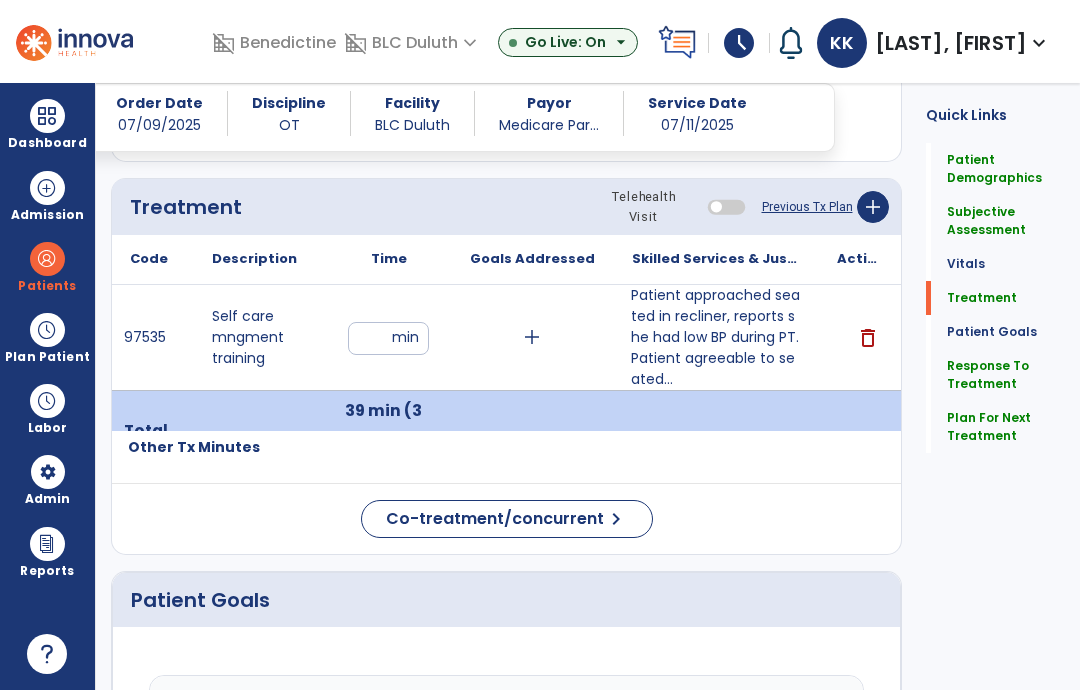 click on "Plan For Next Treatment" 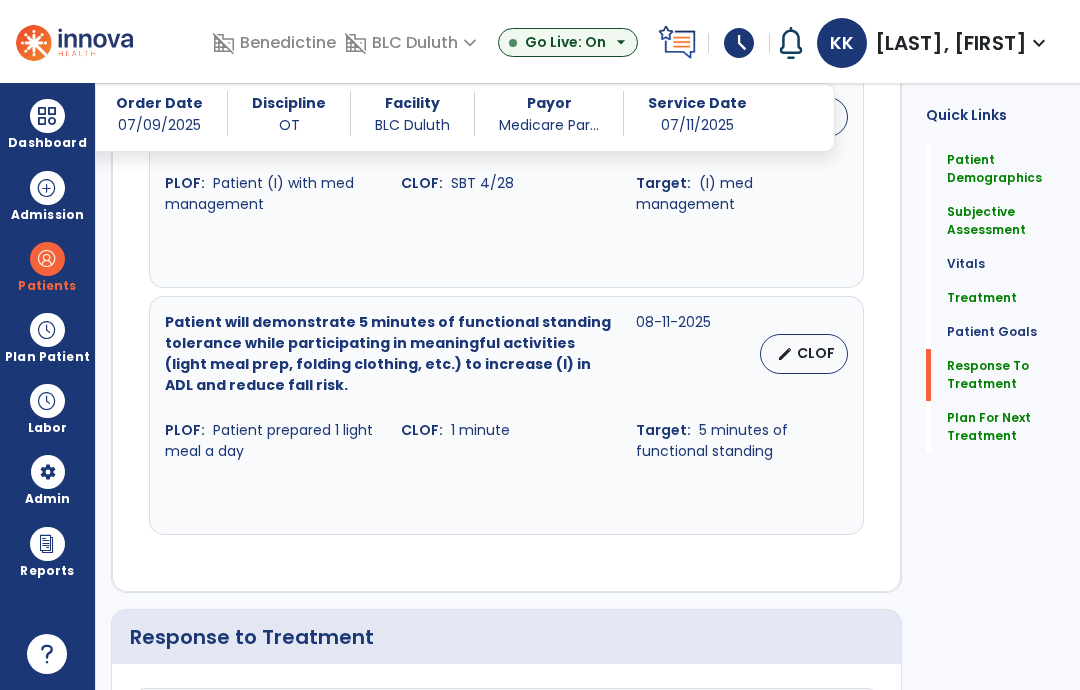 scroll, scrollTop: 3439, scrollLeft: 0, axis: vertical 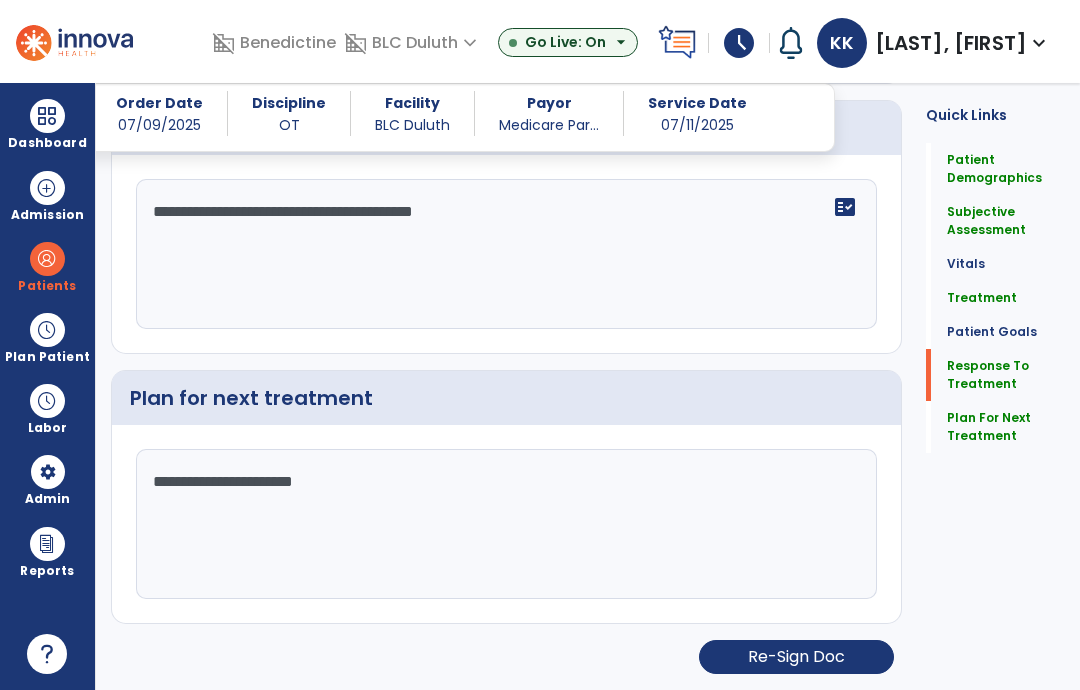 click on "Re-Sign Doc" 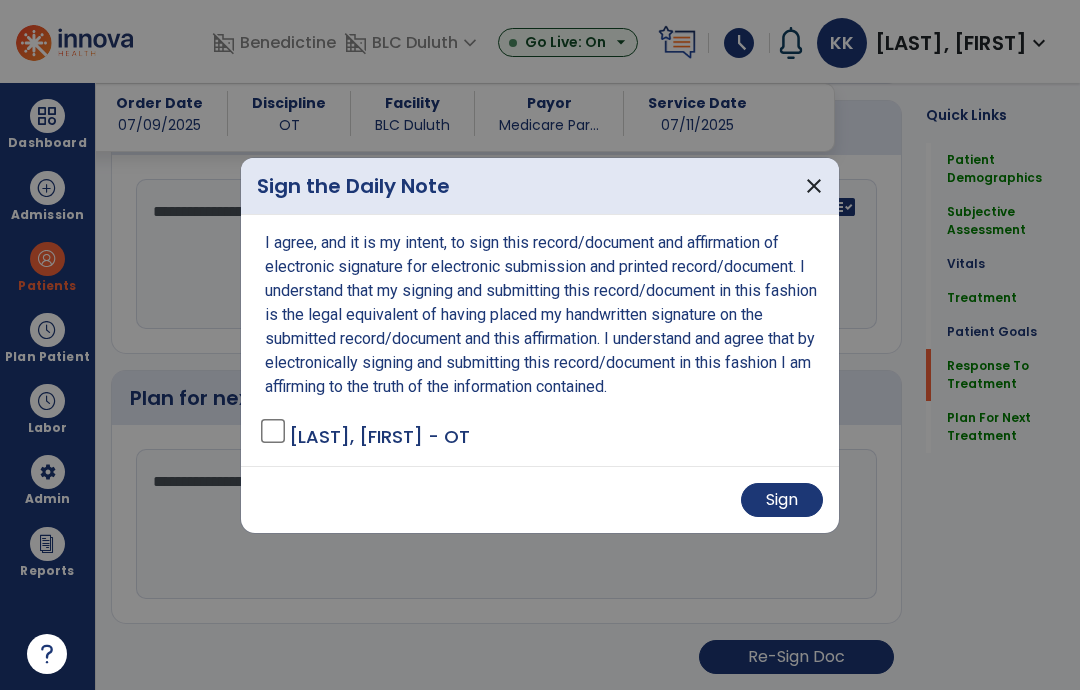 click on "Sign" at bounding box center [782, 500] 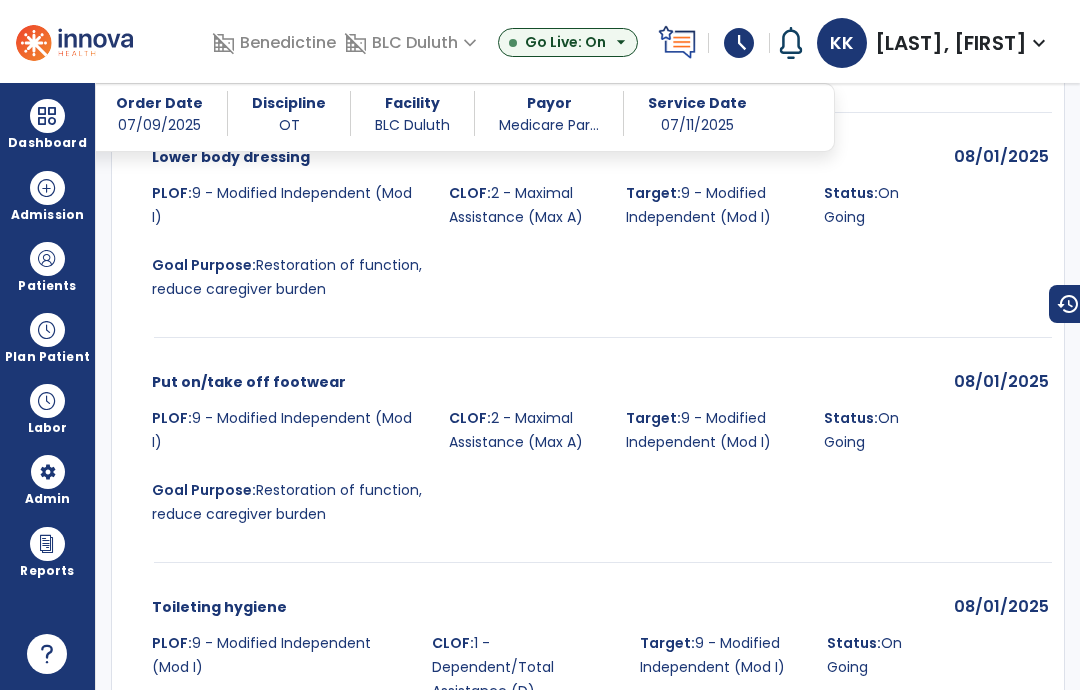 scroll, scrollTop: 2302, scrollLeft: 0, axis: vertical 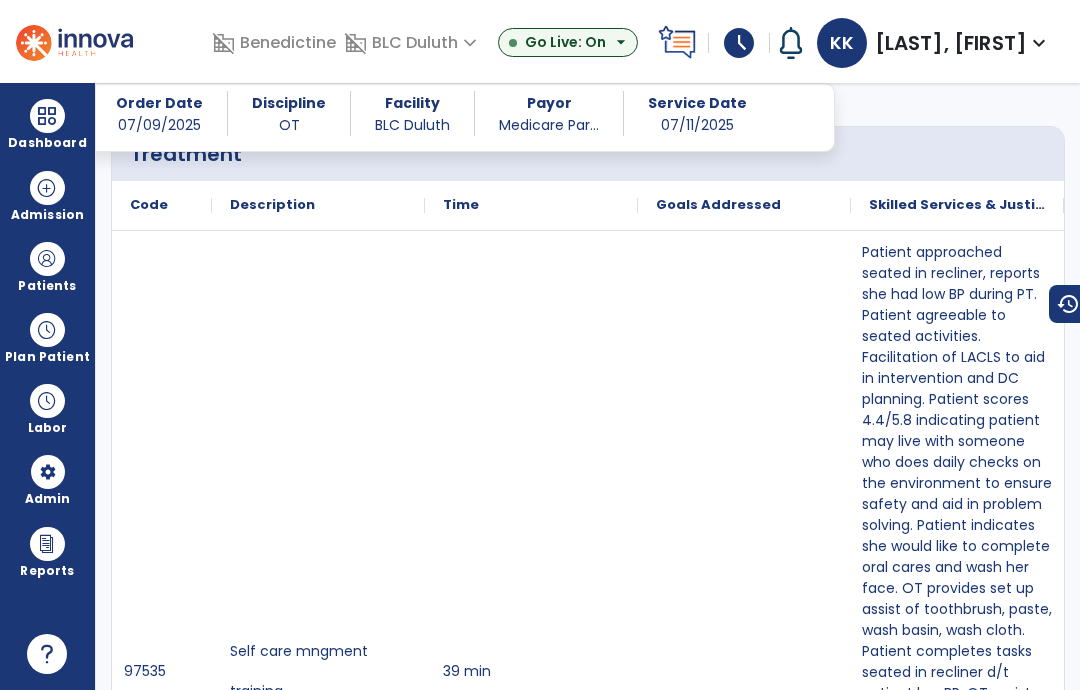 click at bounding box center (47, 116) 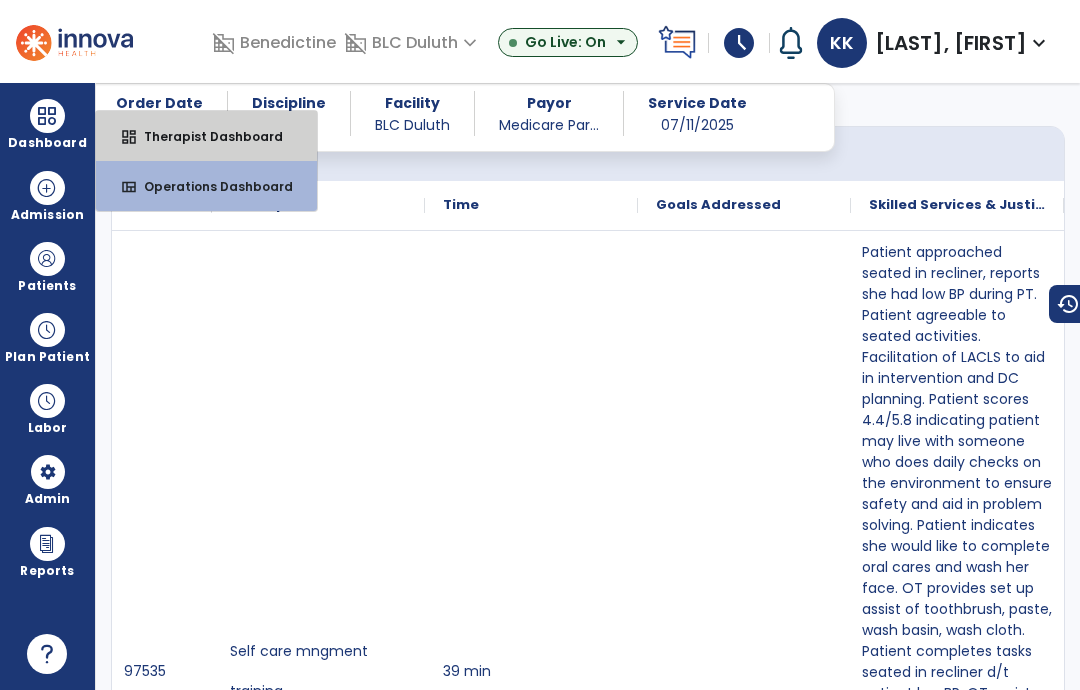 click on "dashboard  Therapist Dashboard" at bounding box center [206, 136] 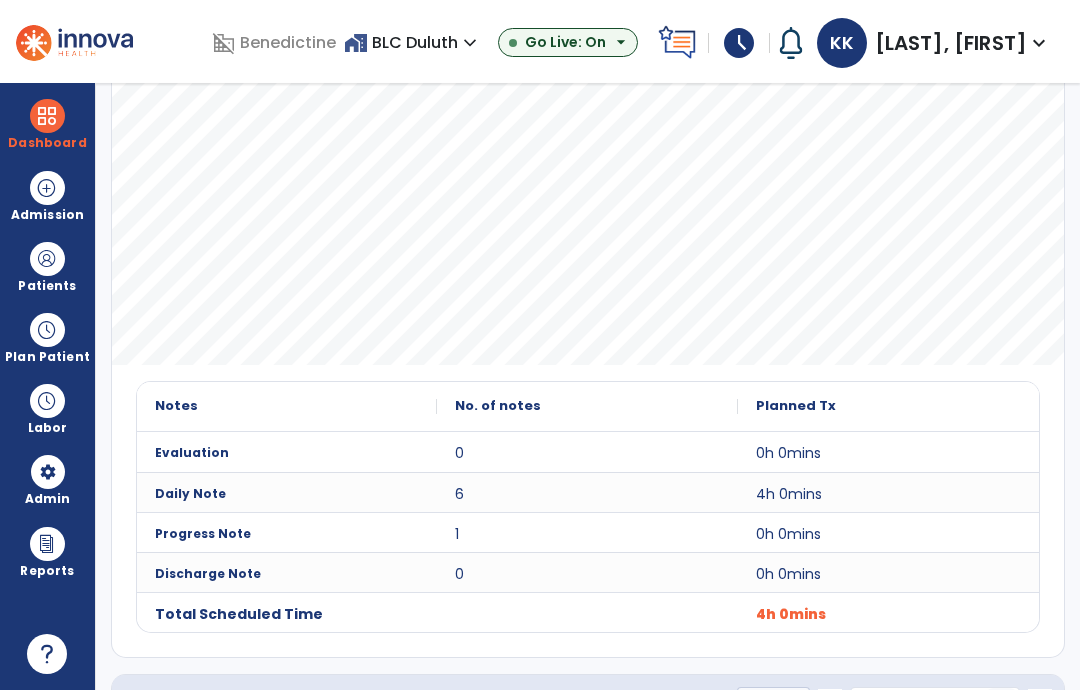 scroll, scrollTop: 469, scrollLeft: 0, axis: vertical 